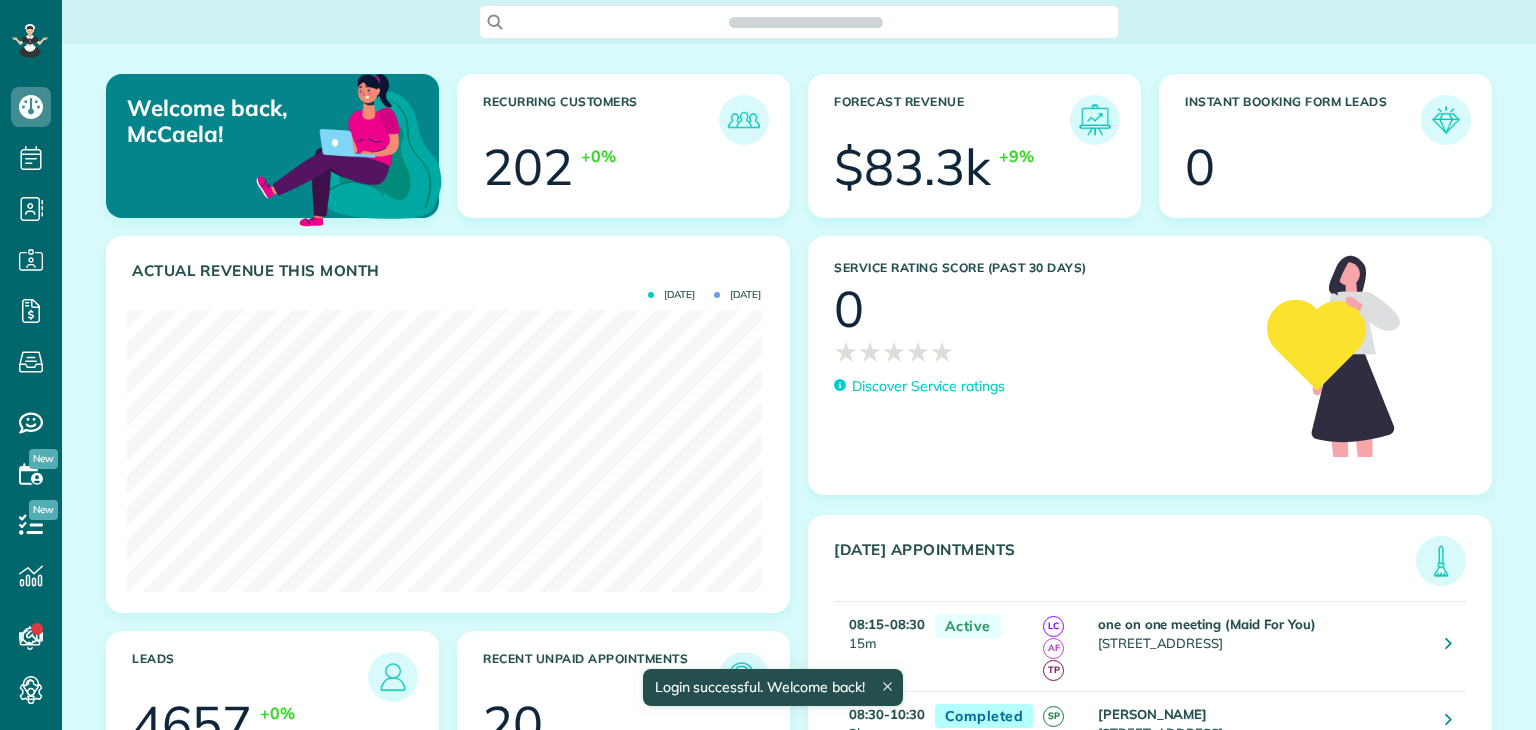 scroll, scrollTop: 0, scrollLeft: 0, axis: both 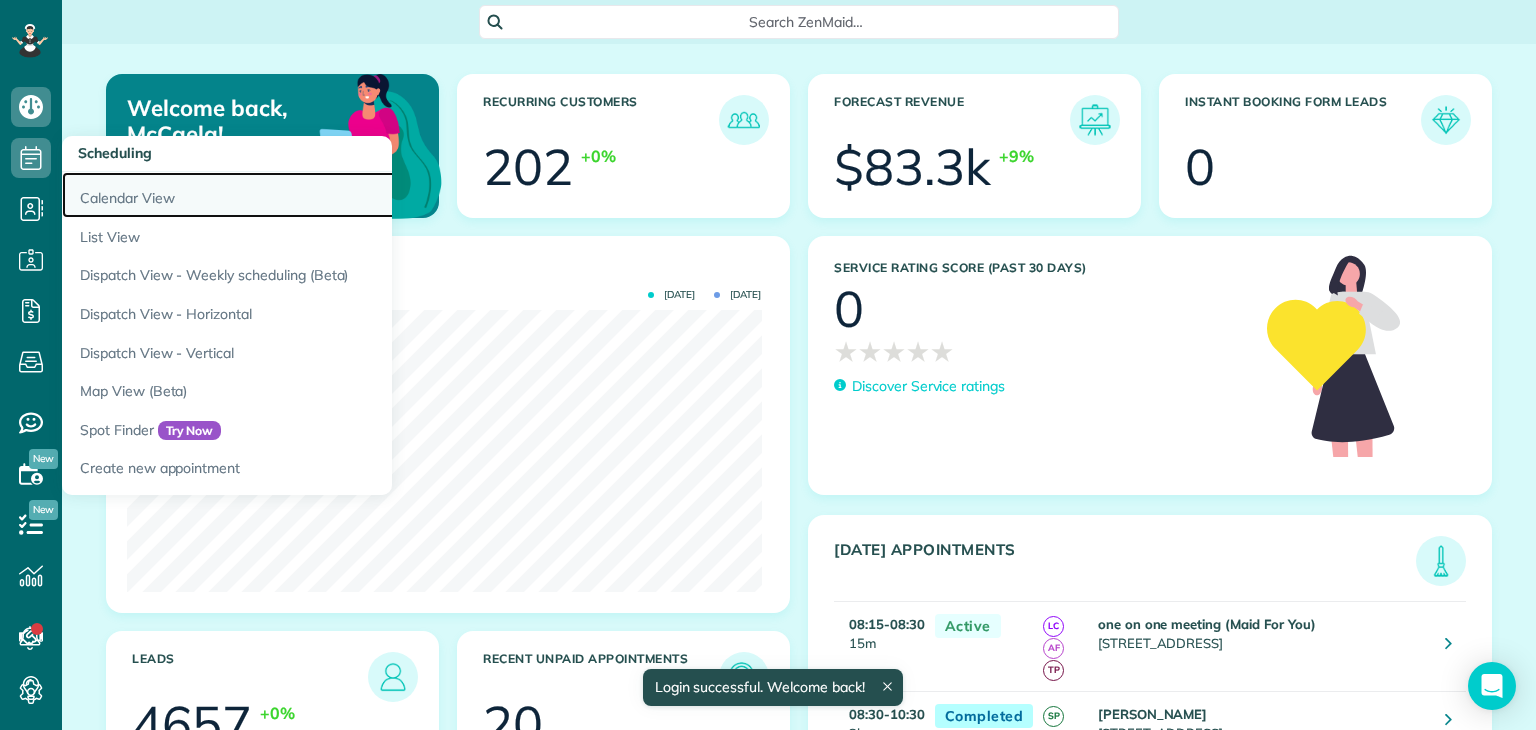 click on "Calendar View" at bounding box center [312, 195] 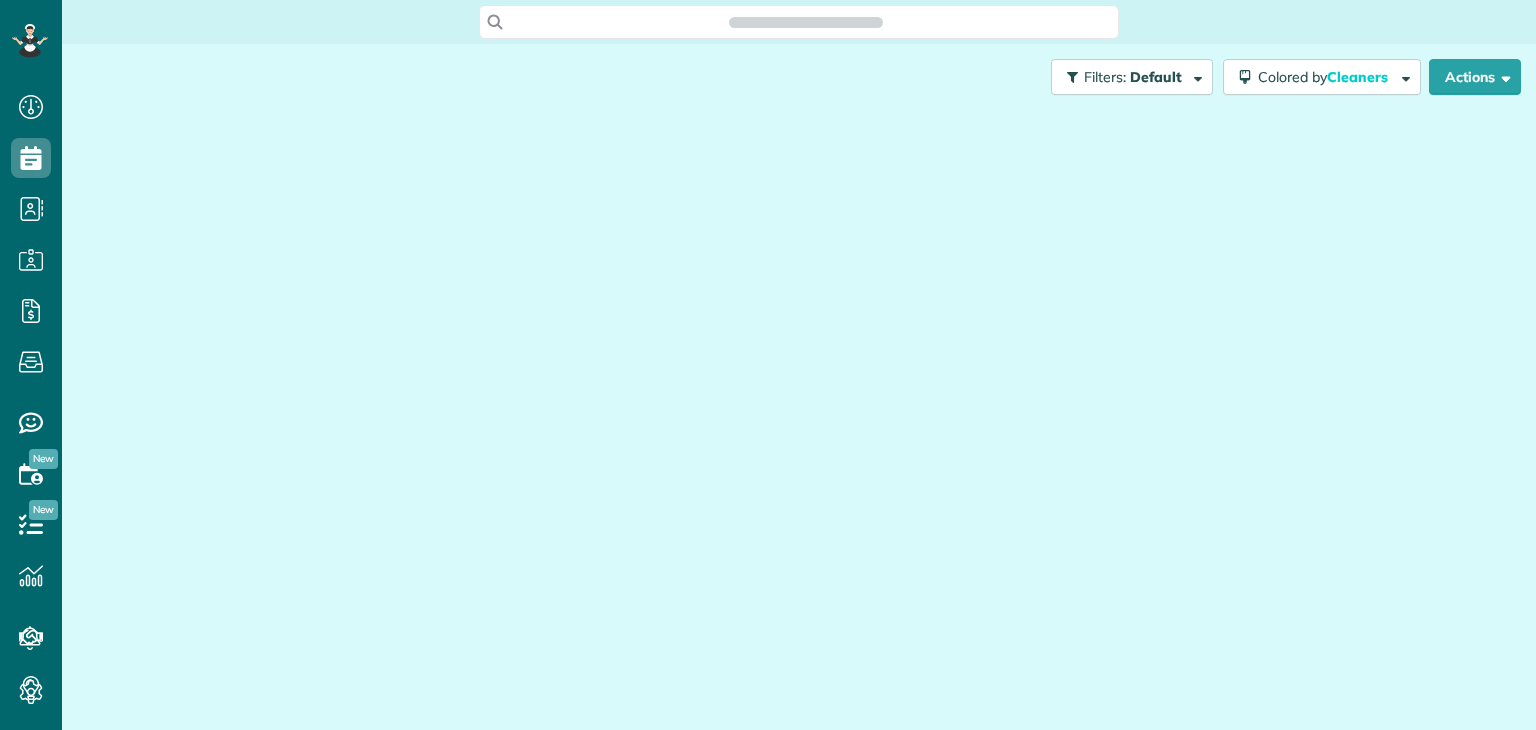 scroll, scrollTop: 0, scrollLeft: 0, axis: both 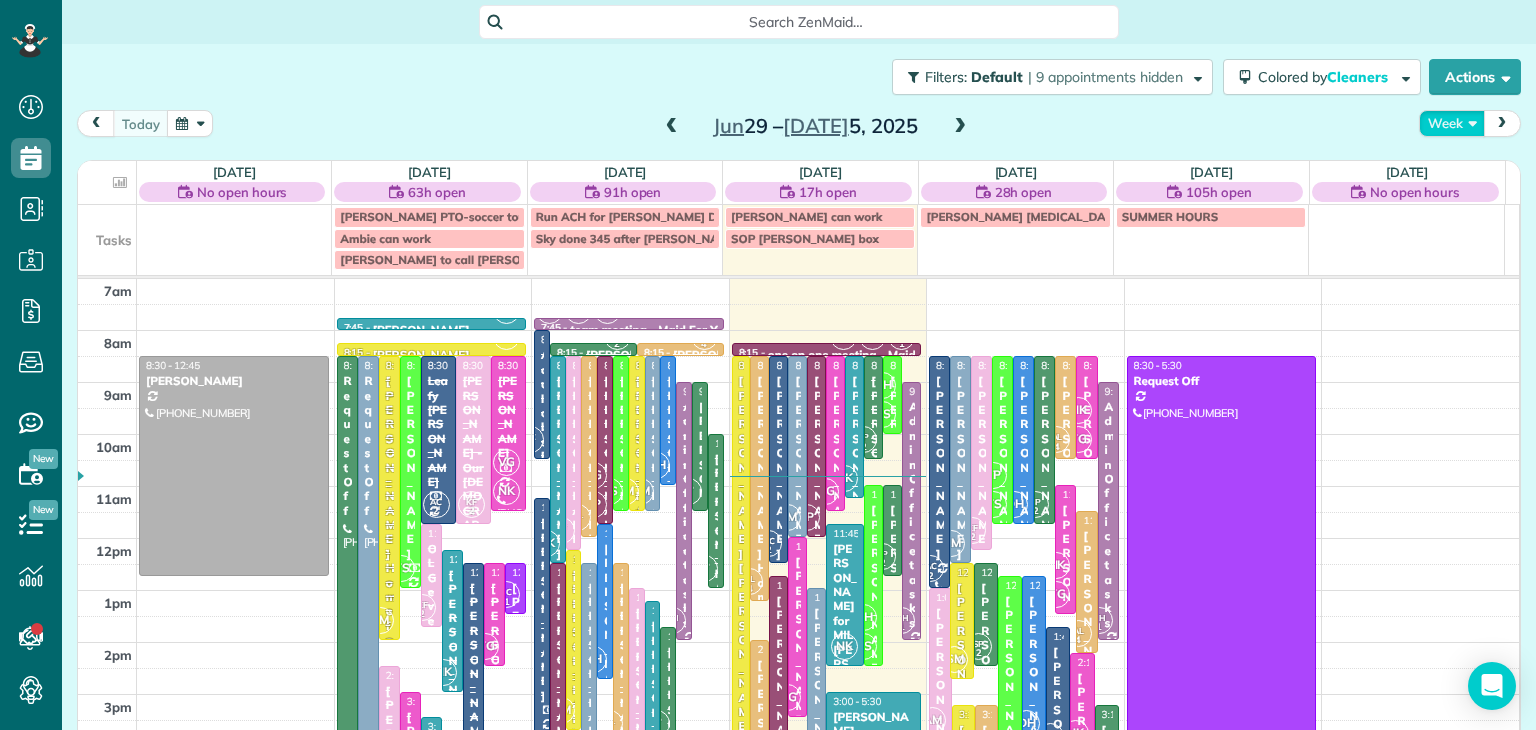 click on "Week" at bounding box center [1452, 123] 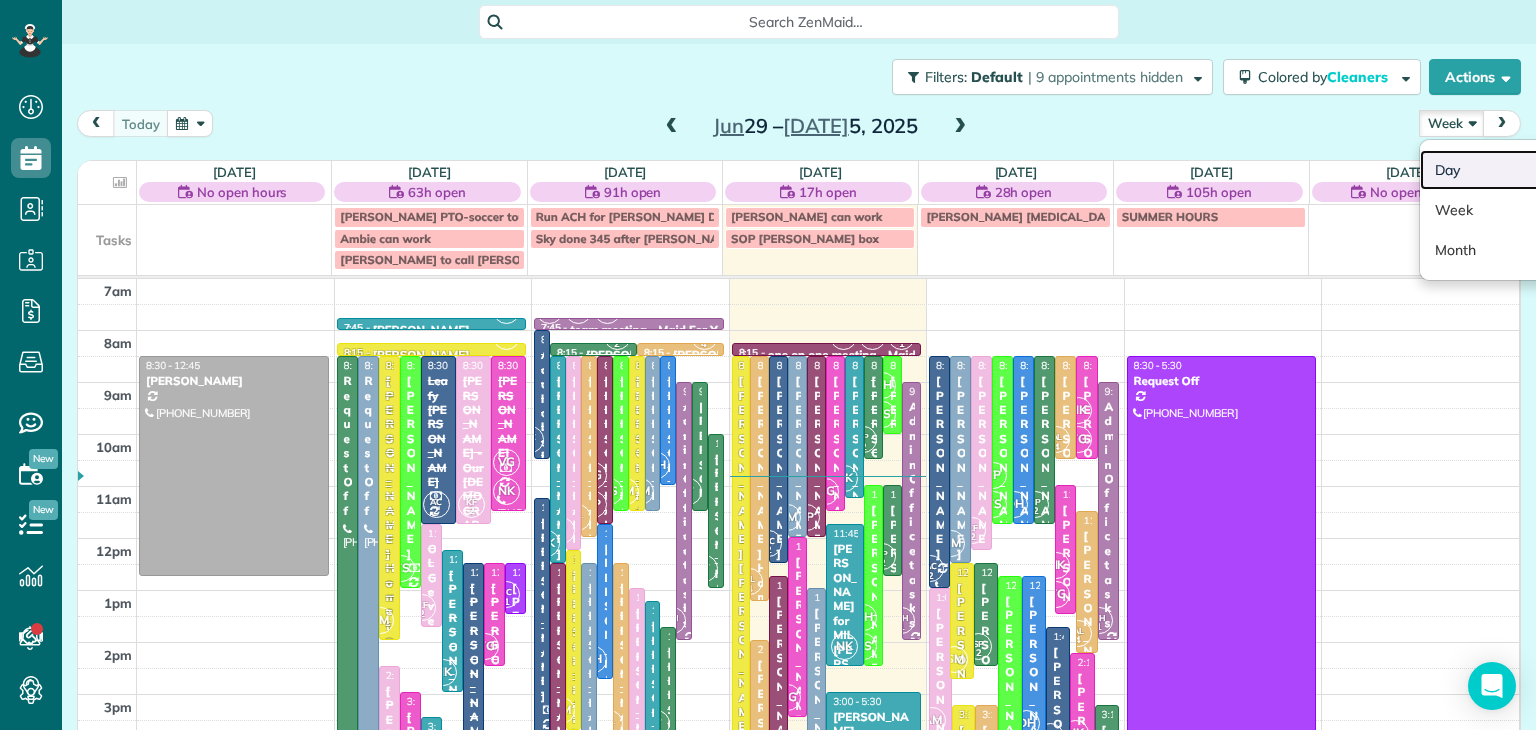 click on "Day" at bounding box center (1499, 170) 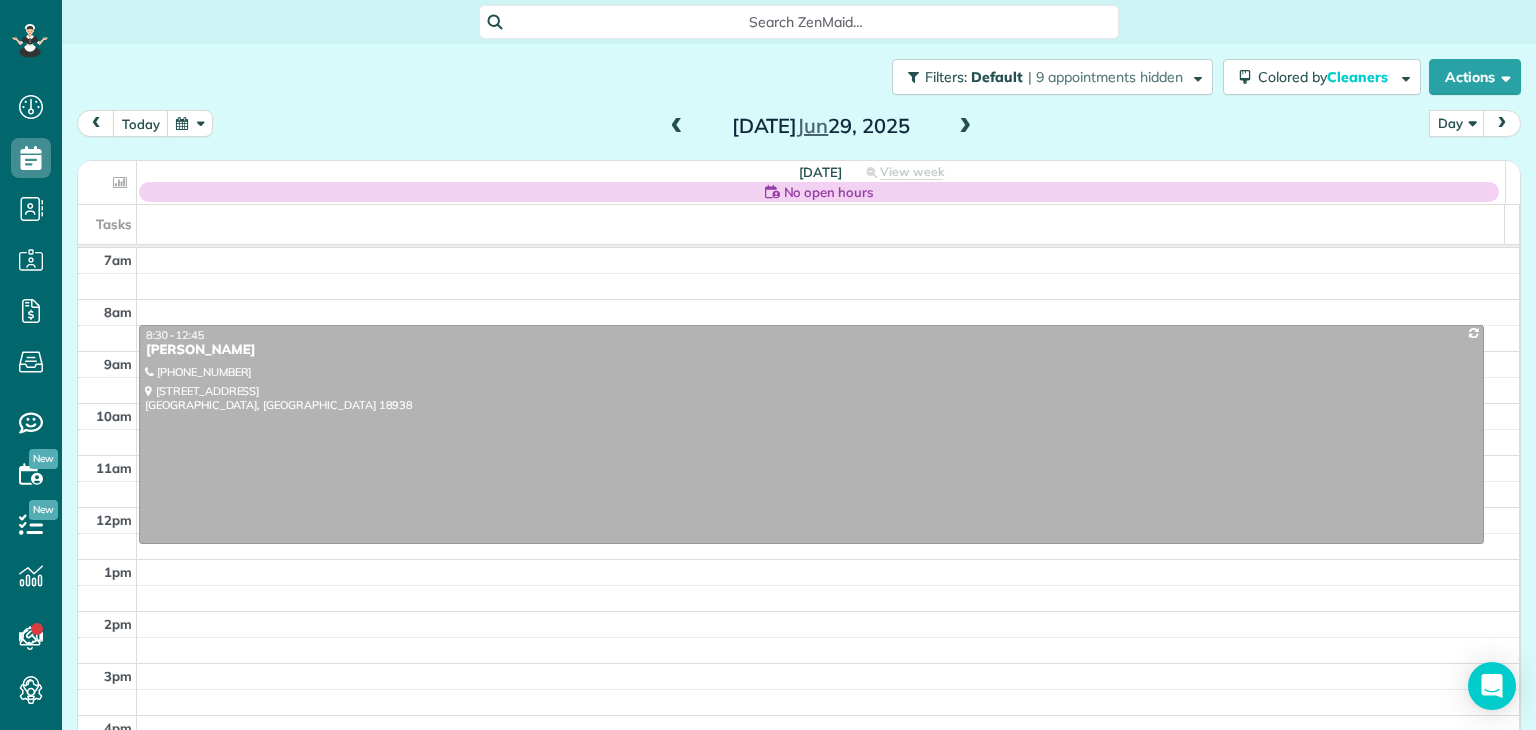 click at bounding box center [965, 127] 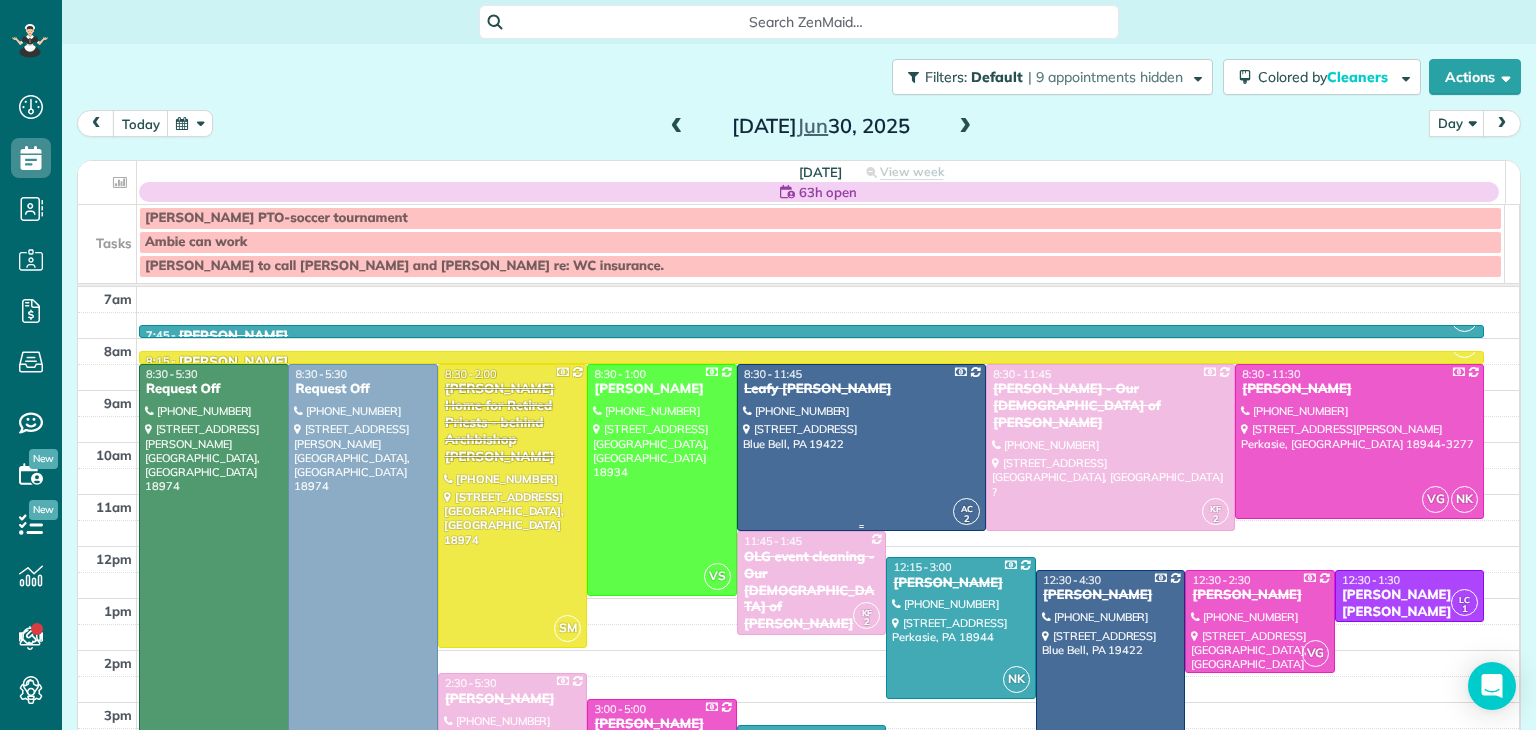 click at bounding box center (861, 448) 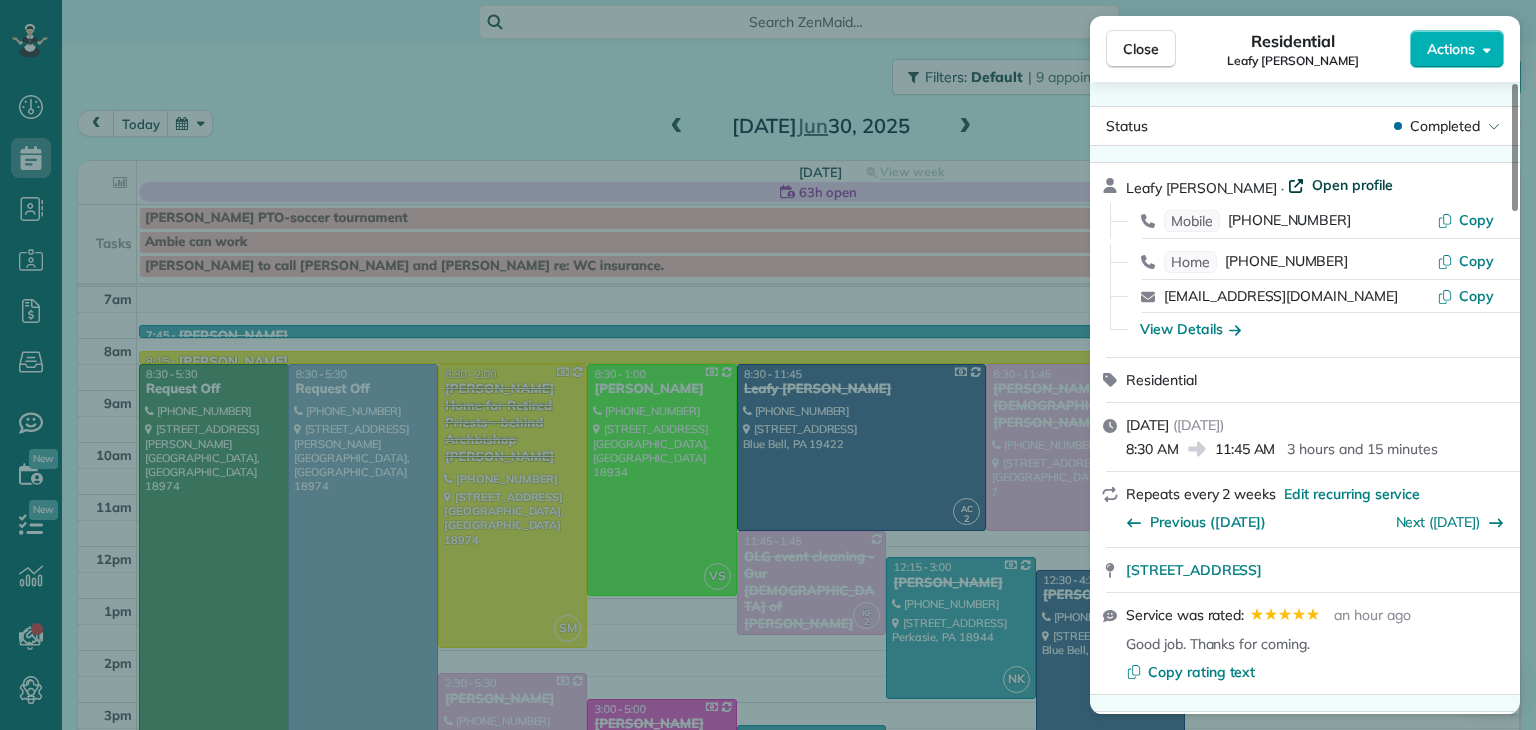 click on "Open profile" at bounding box center (1352, 185) 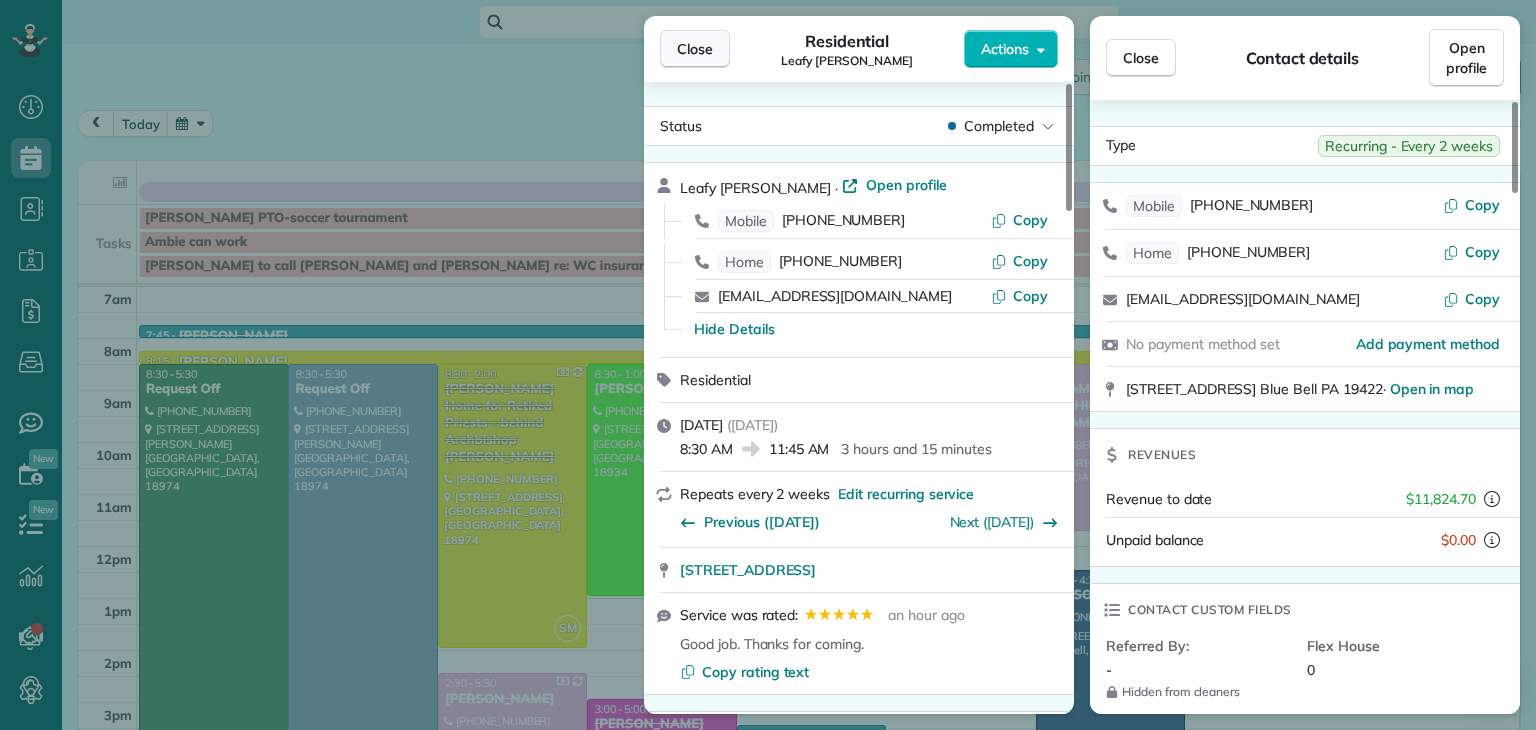 click on "Close" at bounding box center [695, 49] 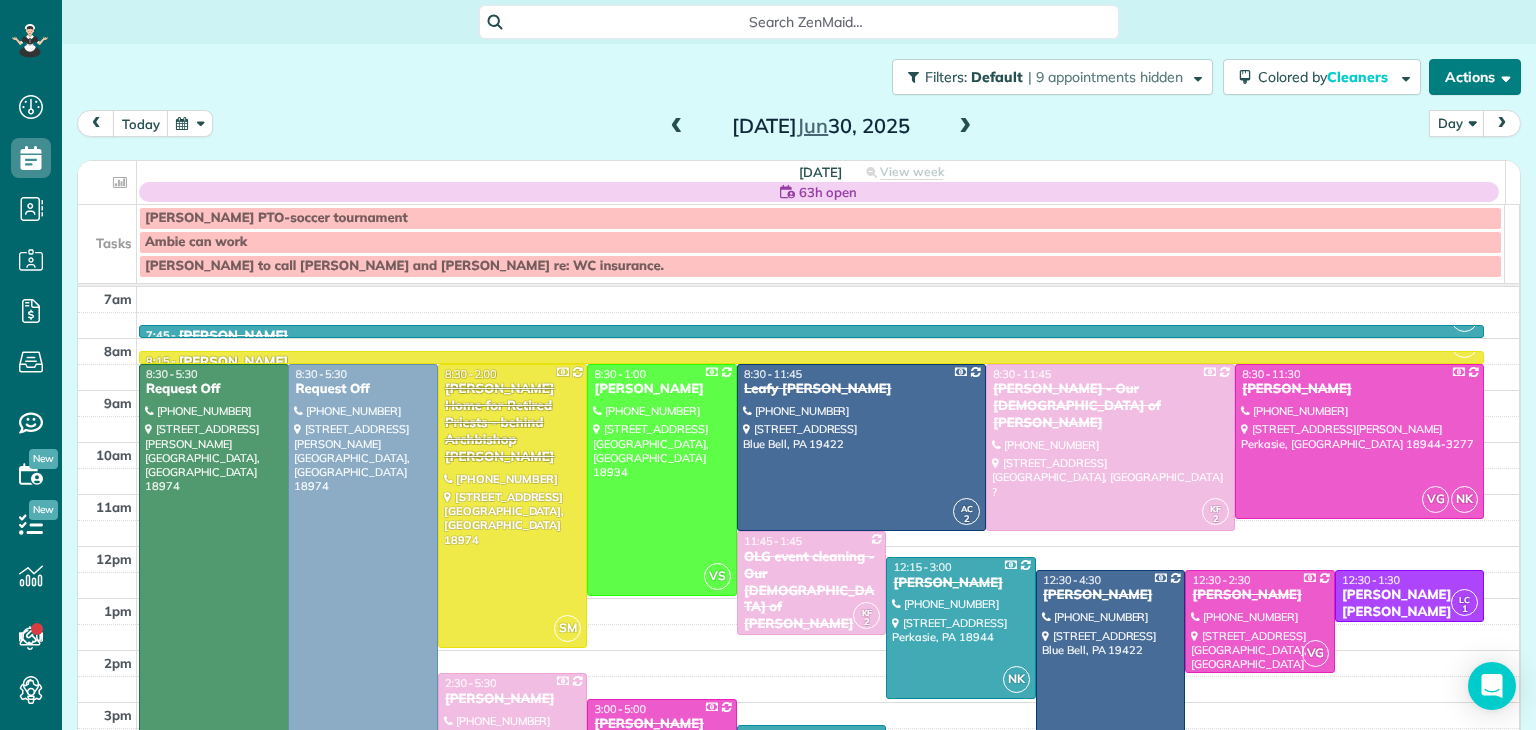 click on "Actions" at bounding box center (1475, 77) 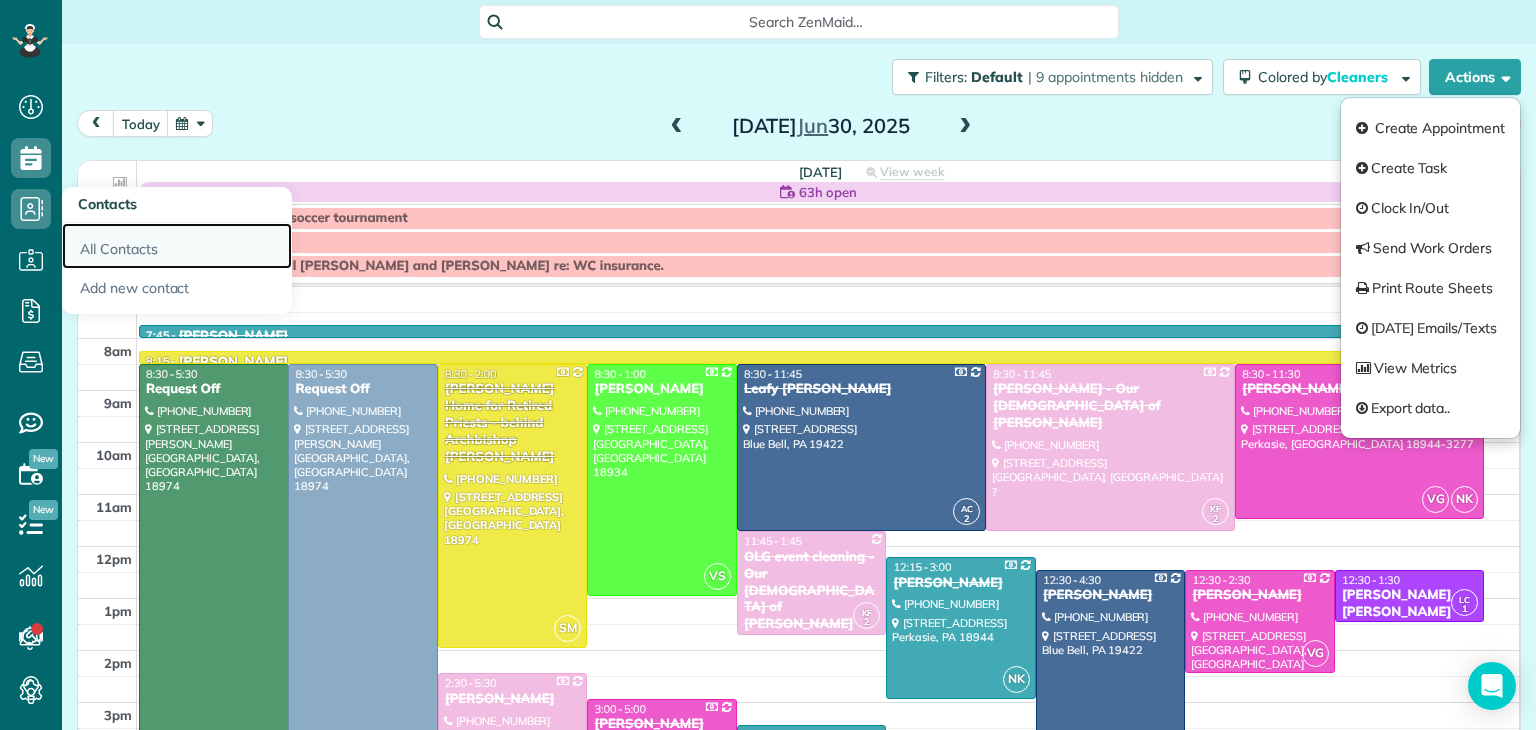 click on "All Contacts" at bounding box center (177, 246) 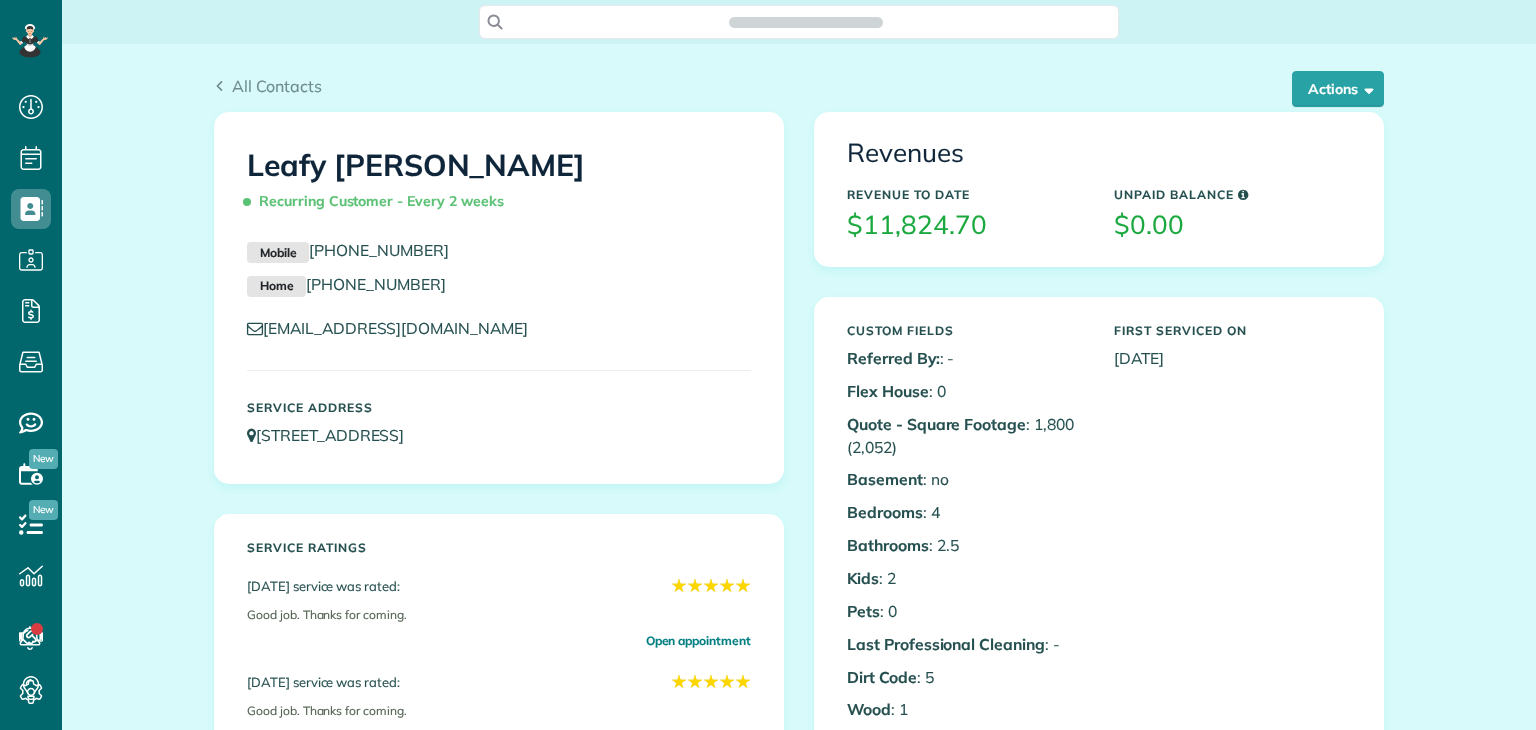 scroll, scrollTop: 0, scrollLeft: 0, axis: both 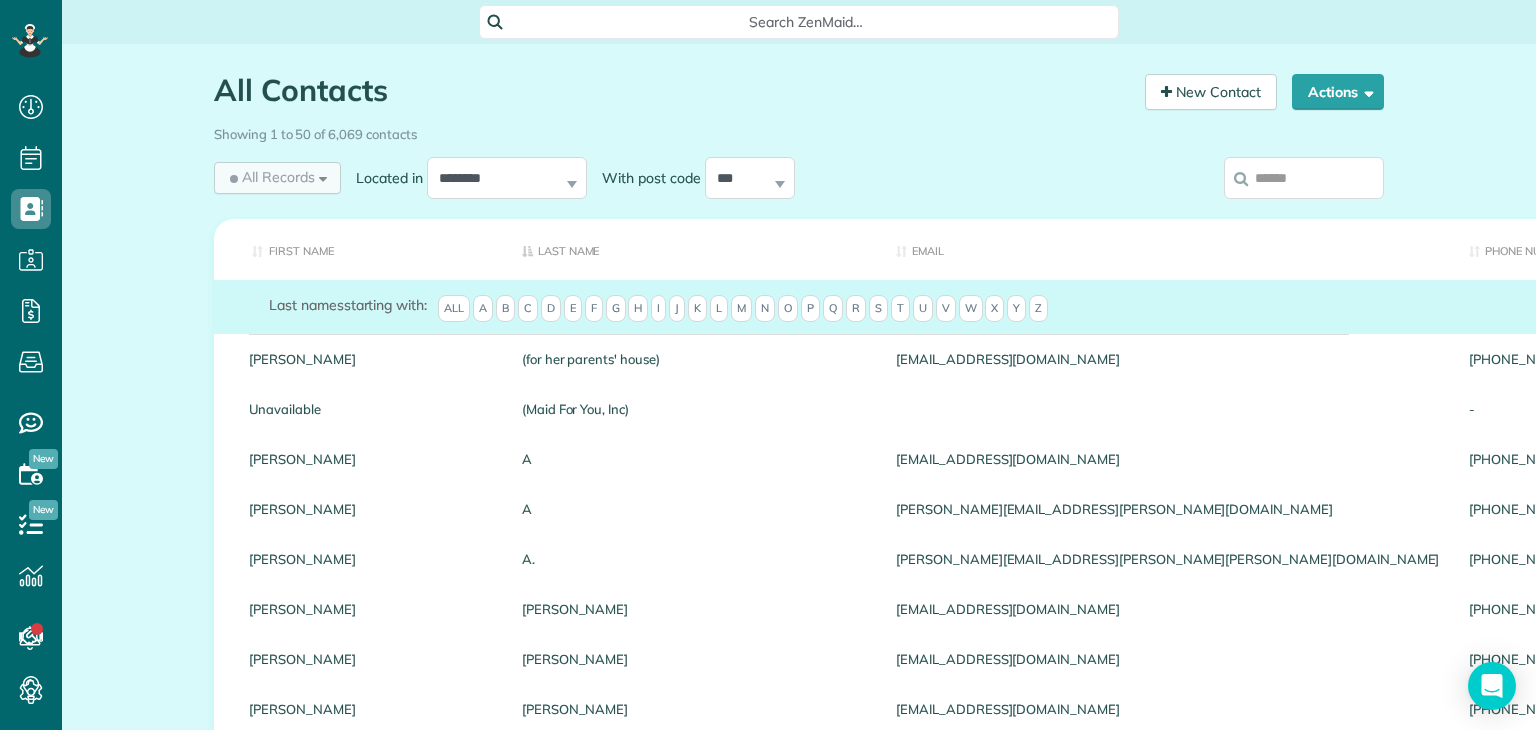 click on "All Records" at bounding box center (270, 177) 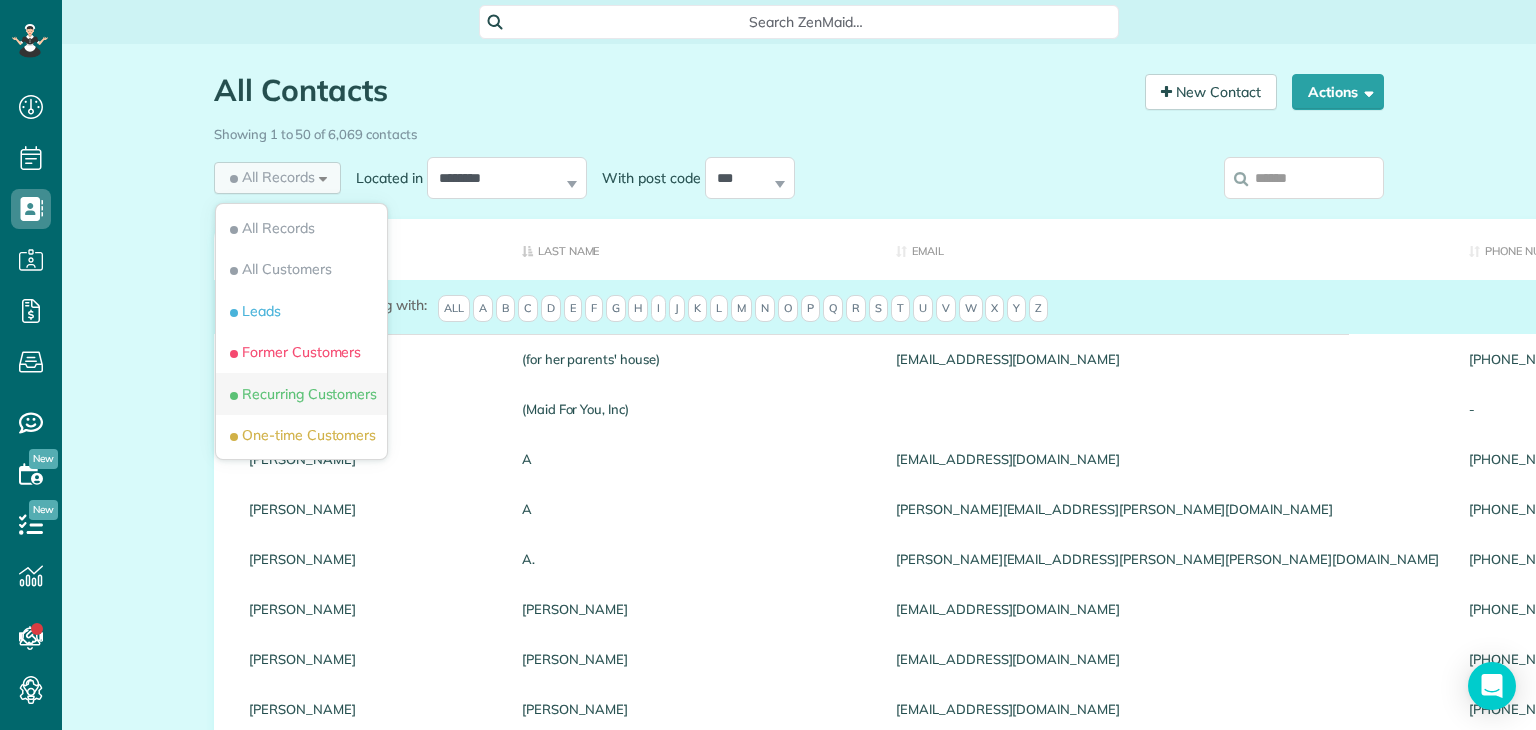 click on "Recurring Customers" at bounding box center (301, 394) 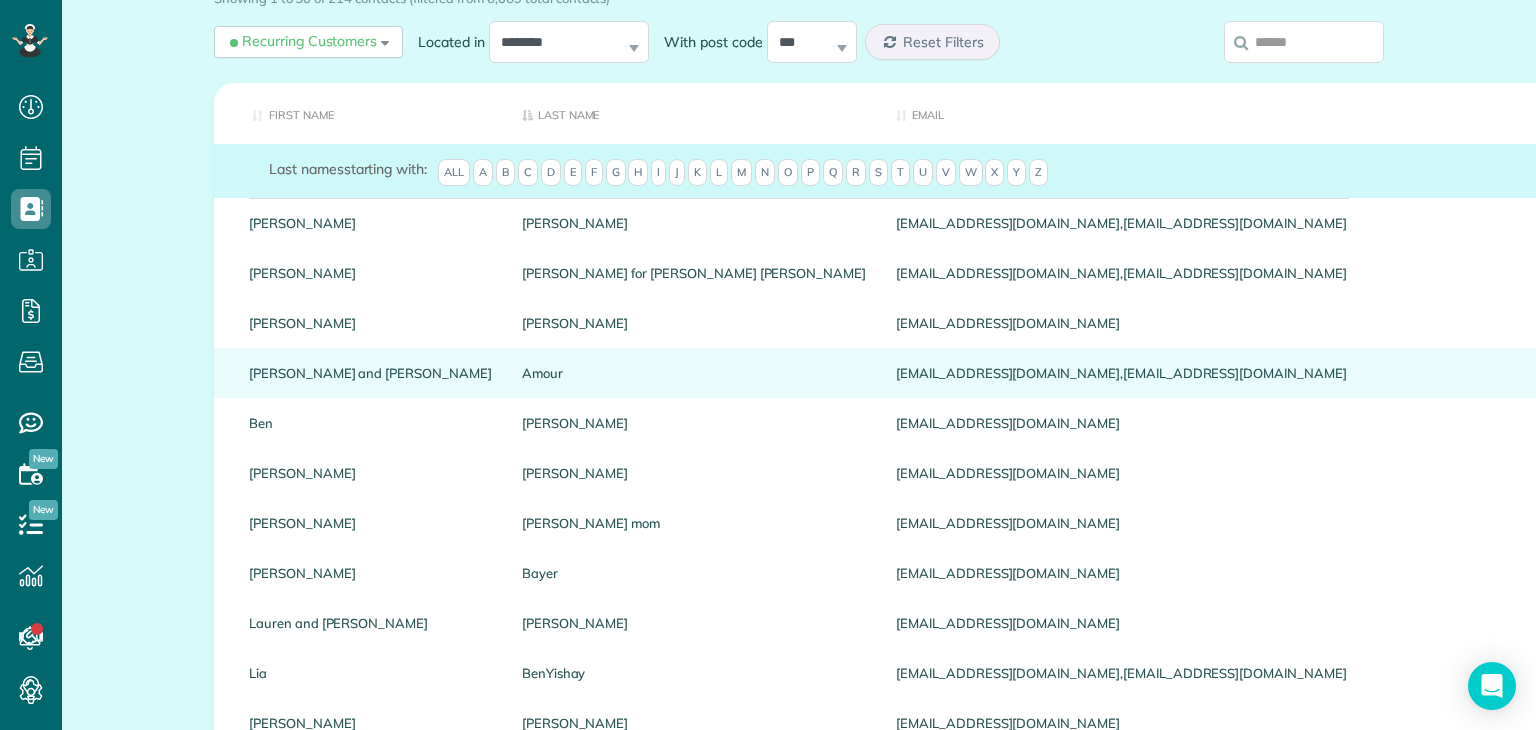 scroll, scrollTop: 0, scrollLeft: 0, axis: both 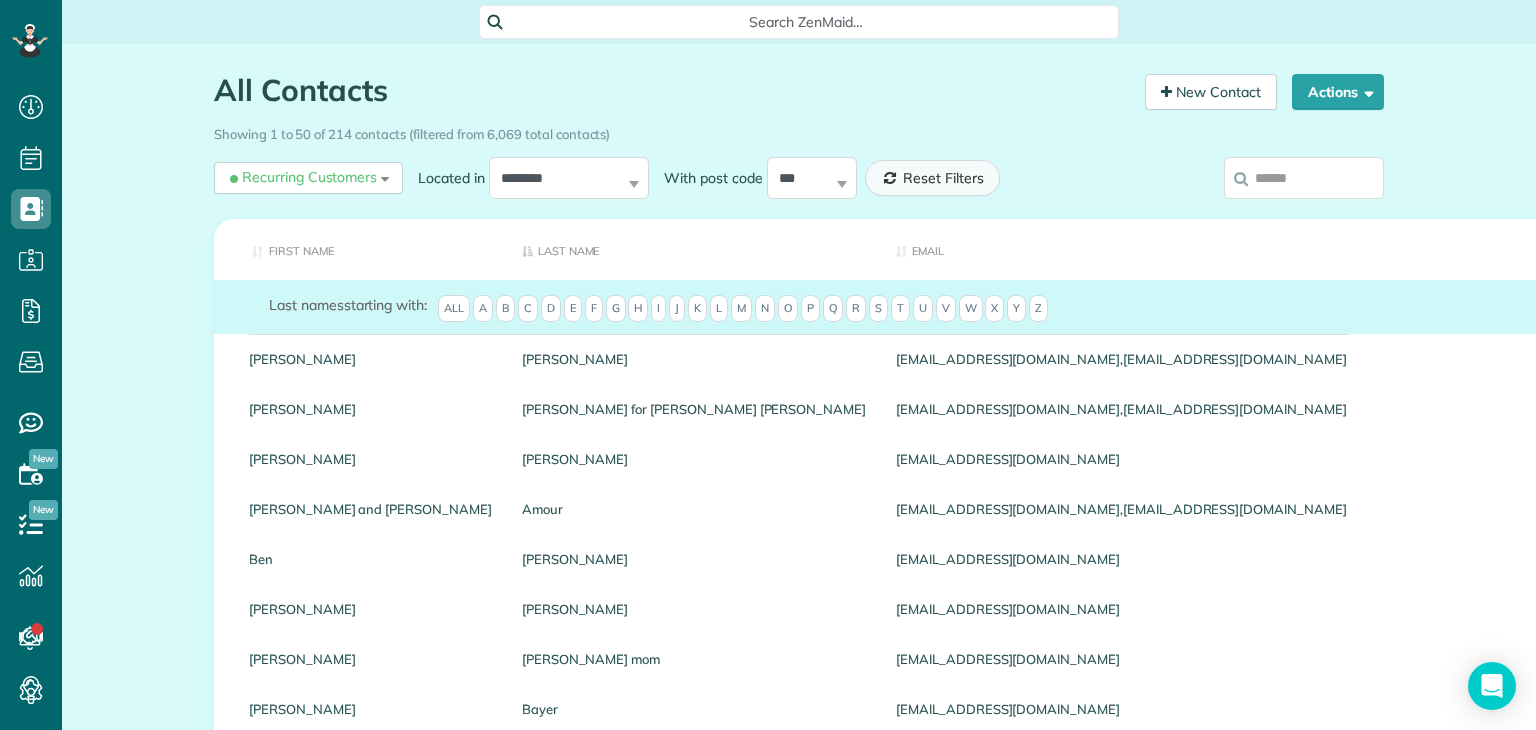 click on "Reset Filters" at bounding box center [932, 178] 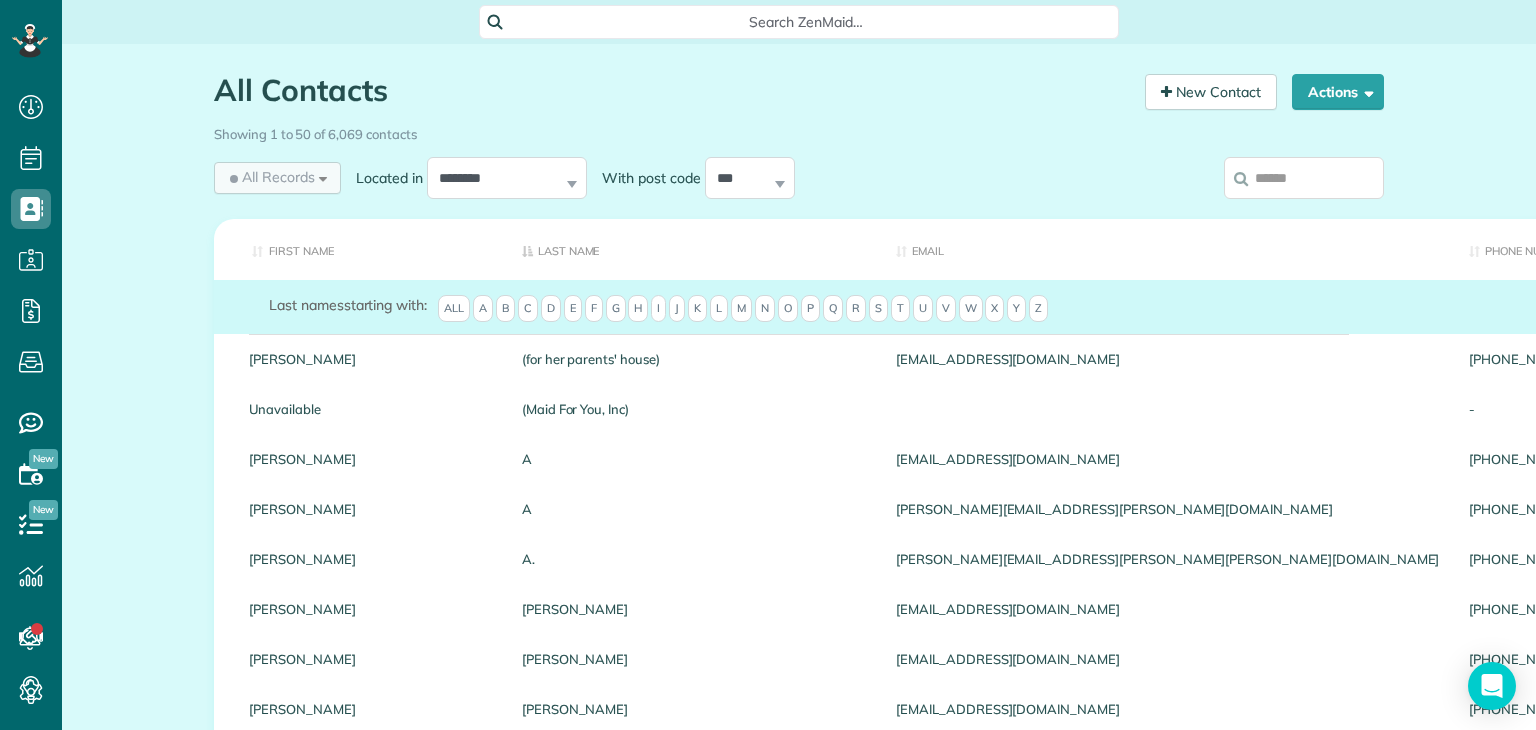 click on "All Records" at bounding box center [270, 177] 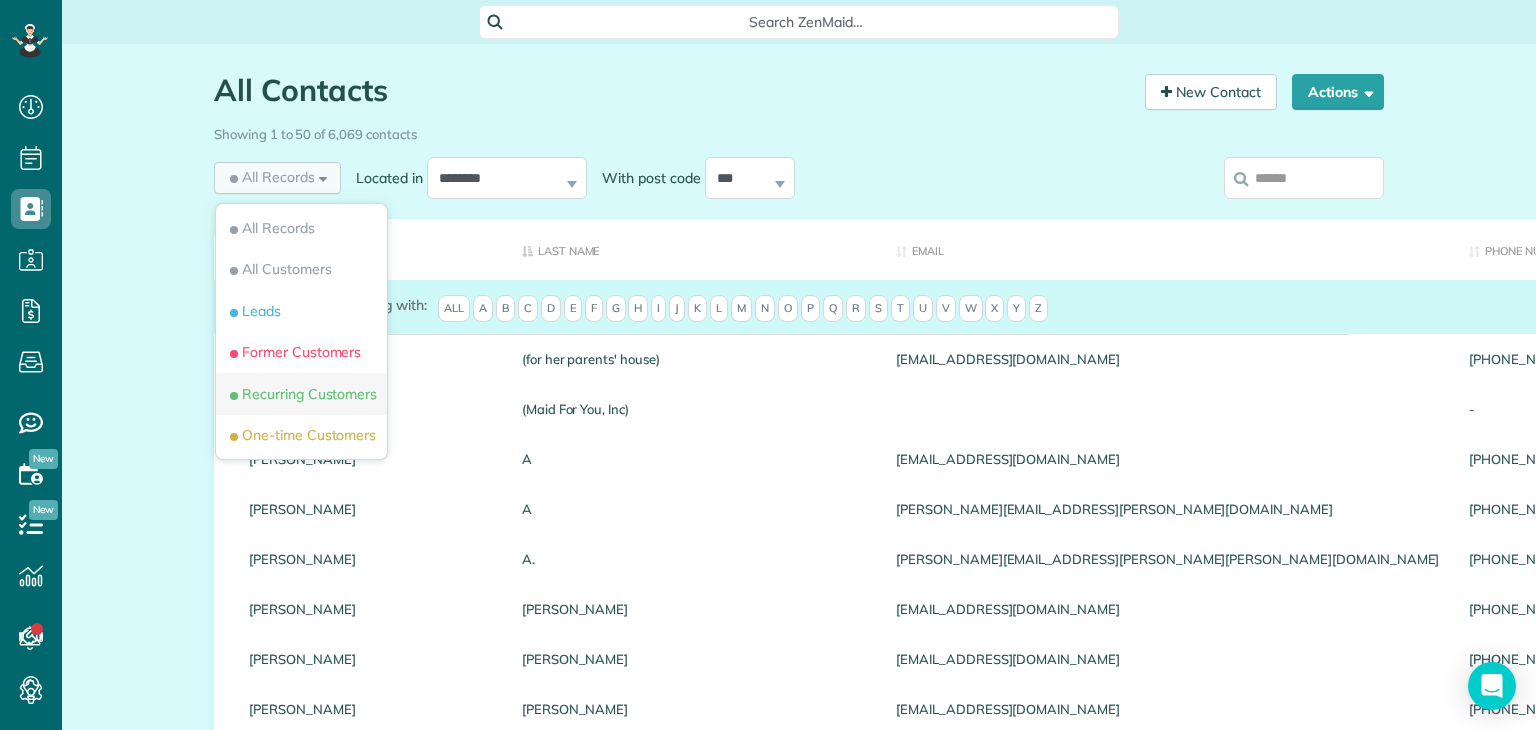 click on "Recurring Customers" at bounding box center [301, 394] 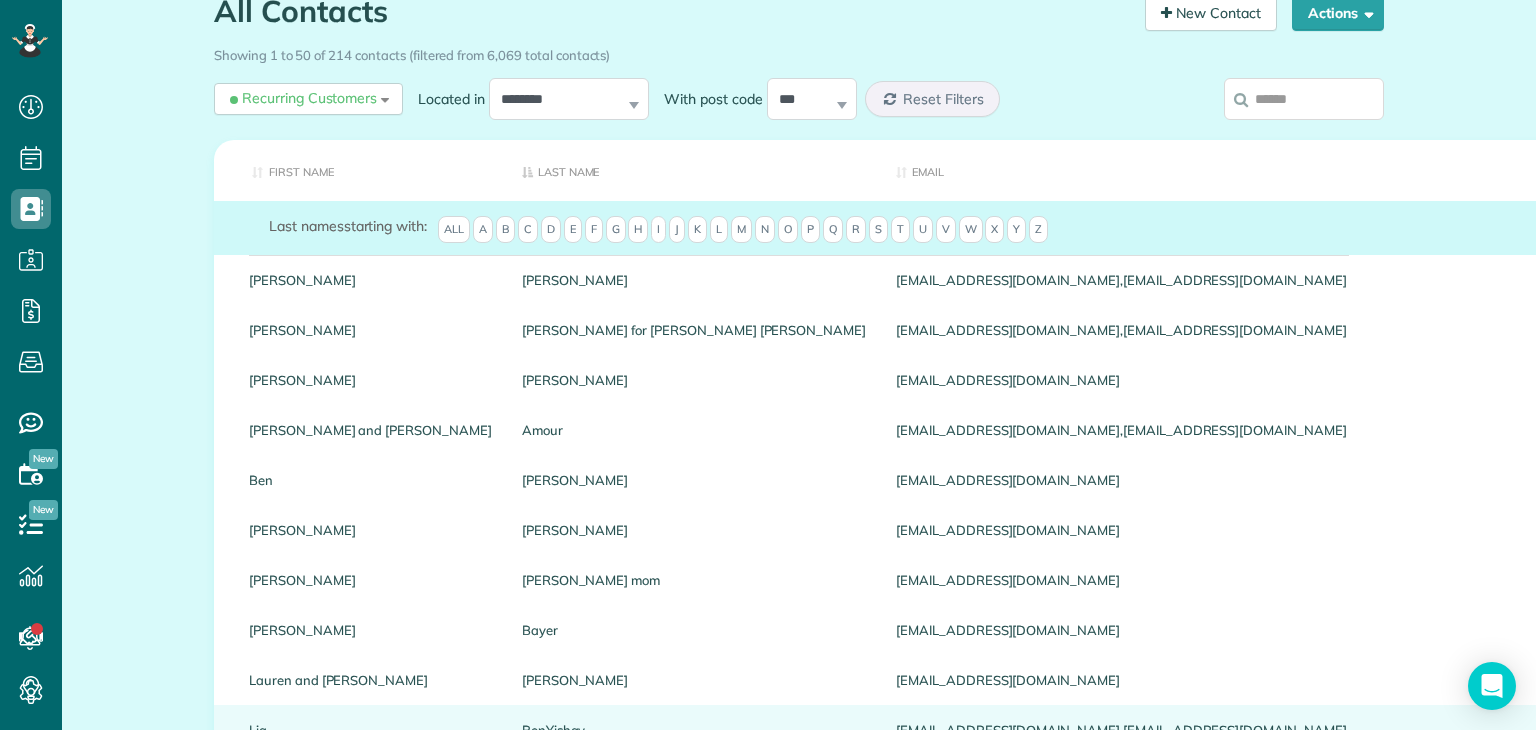 scroll, scrollTop: 0, scrollLeft: 0, axis: both 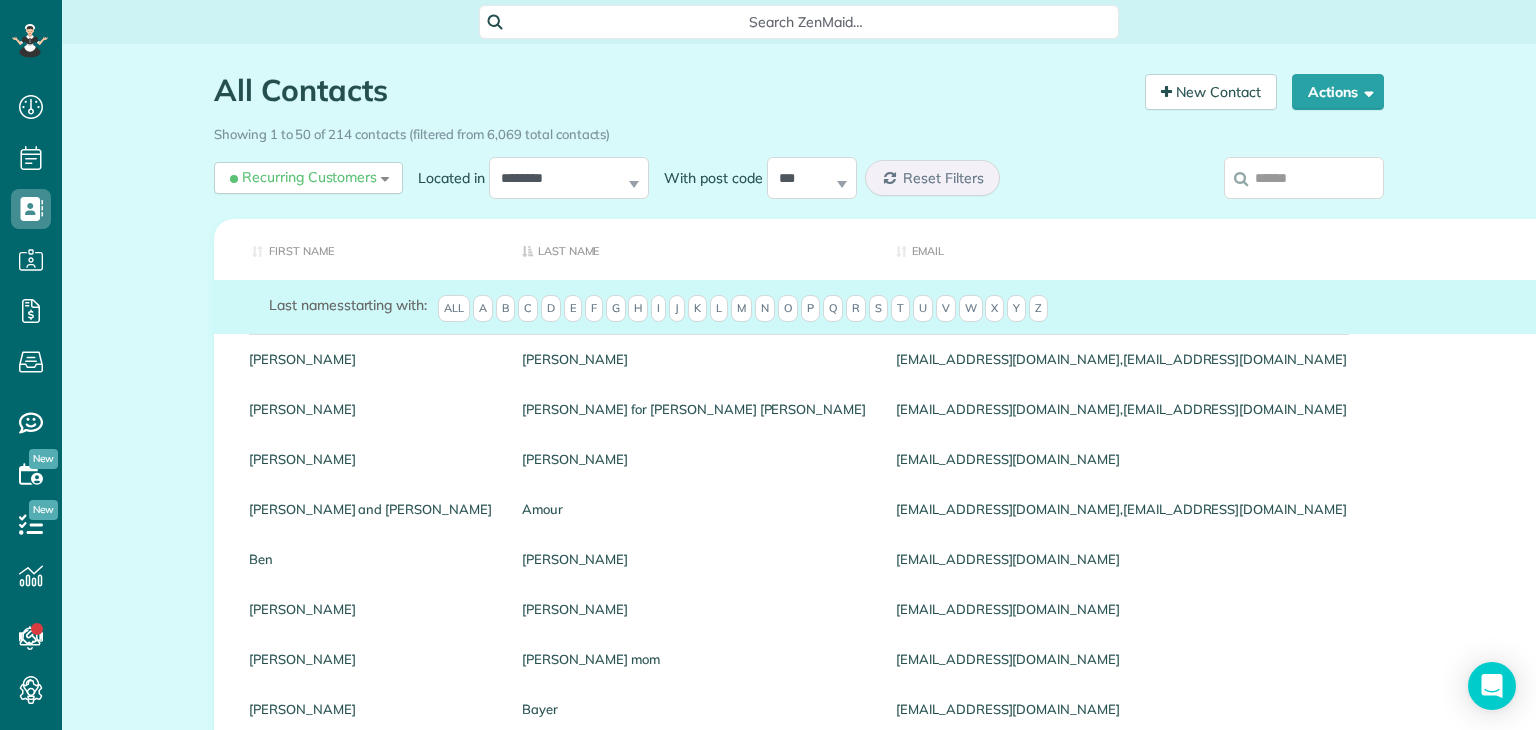 click on "Type" at bounding box center [2270, 249] 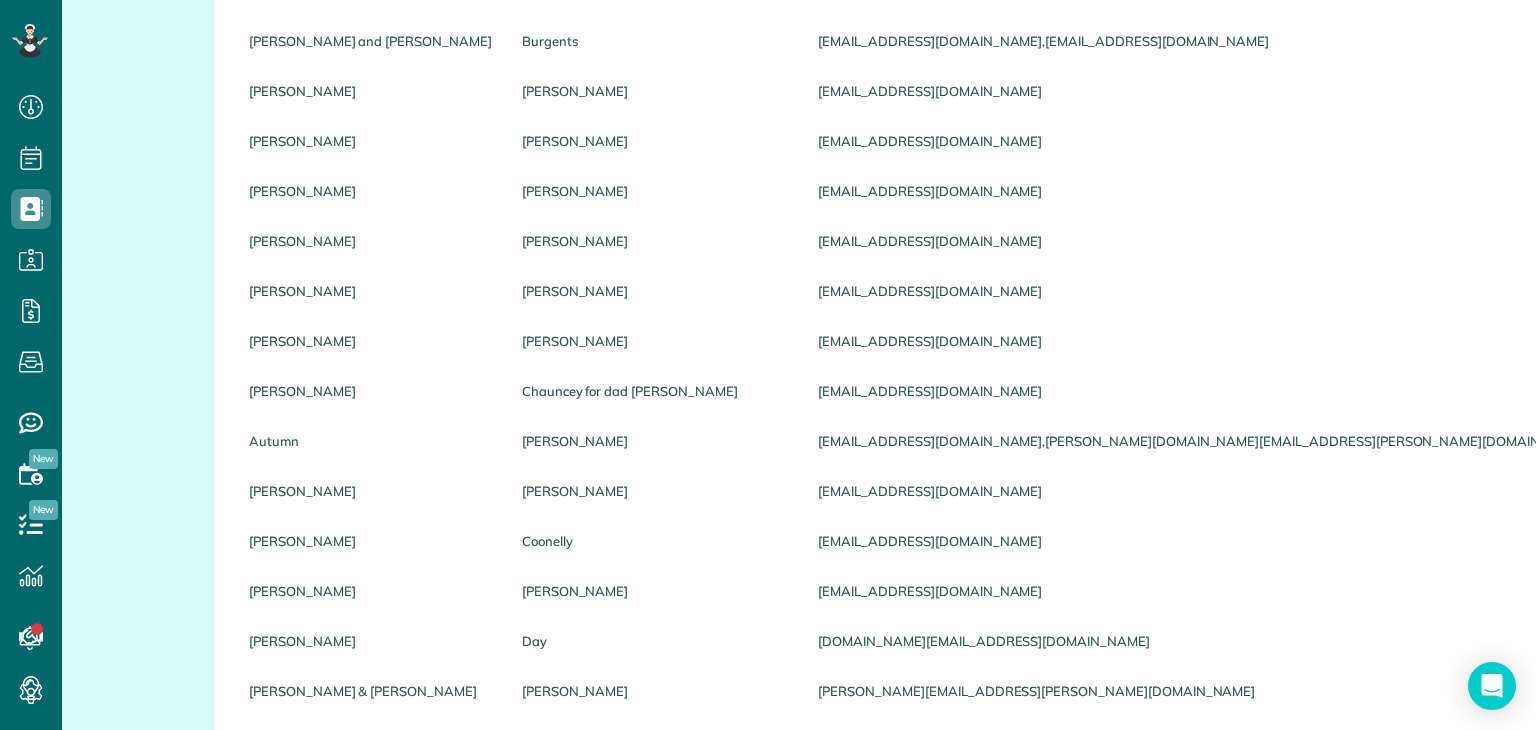 scroll, scrollTop: 0, scrollLeft: 0, axis: both 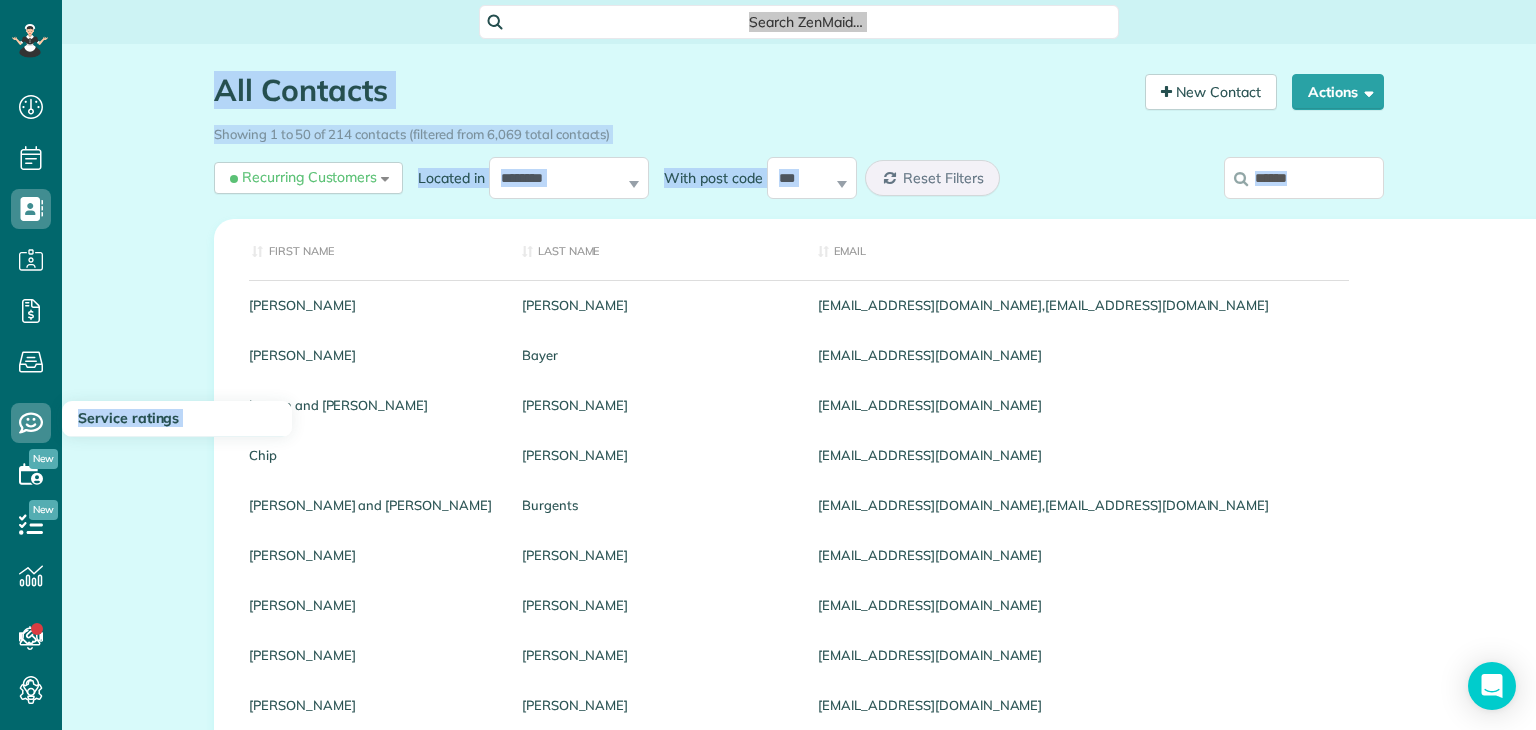 click on "Dashboard
Scheduling
Calendar View
List View
Dispatch View - Weekly scheduling (Beta)" at bounding box center [768, 365] 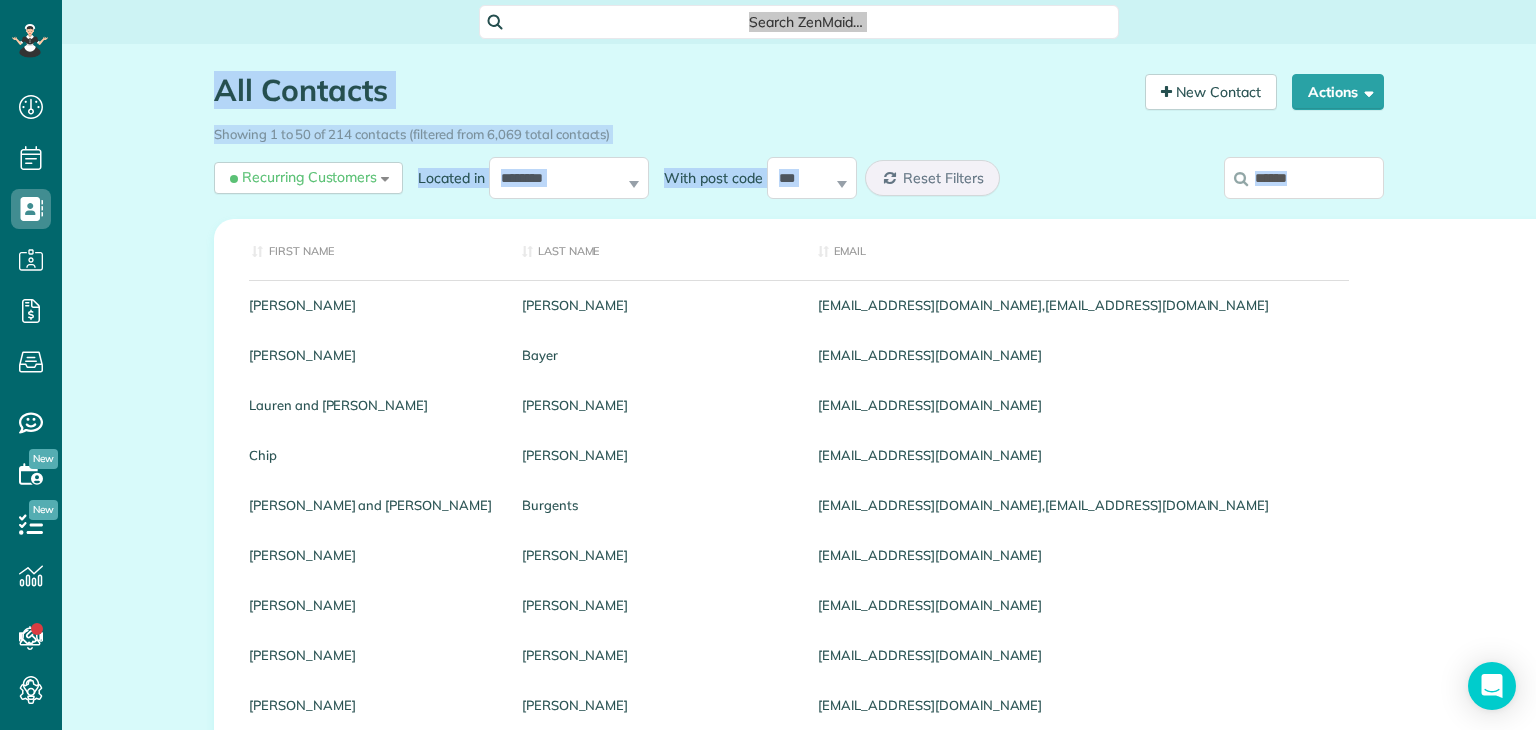 drag, startPoint x: 1514, startPoint y: 242, endPoint x: 1459, endPoint y: 255, distance: 56.515484 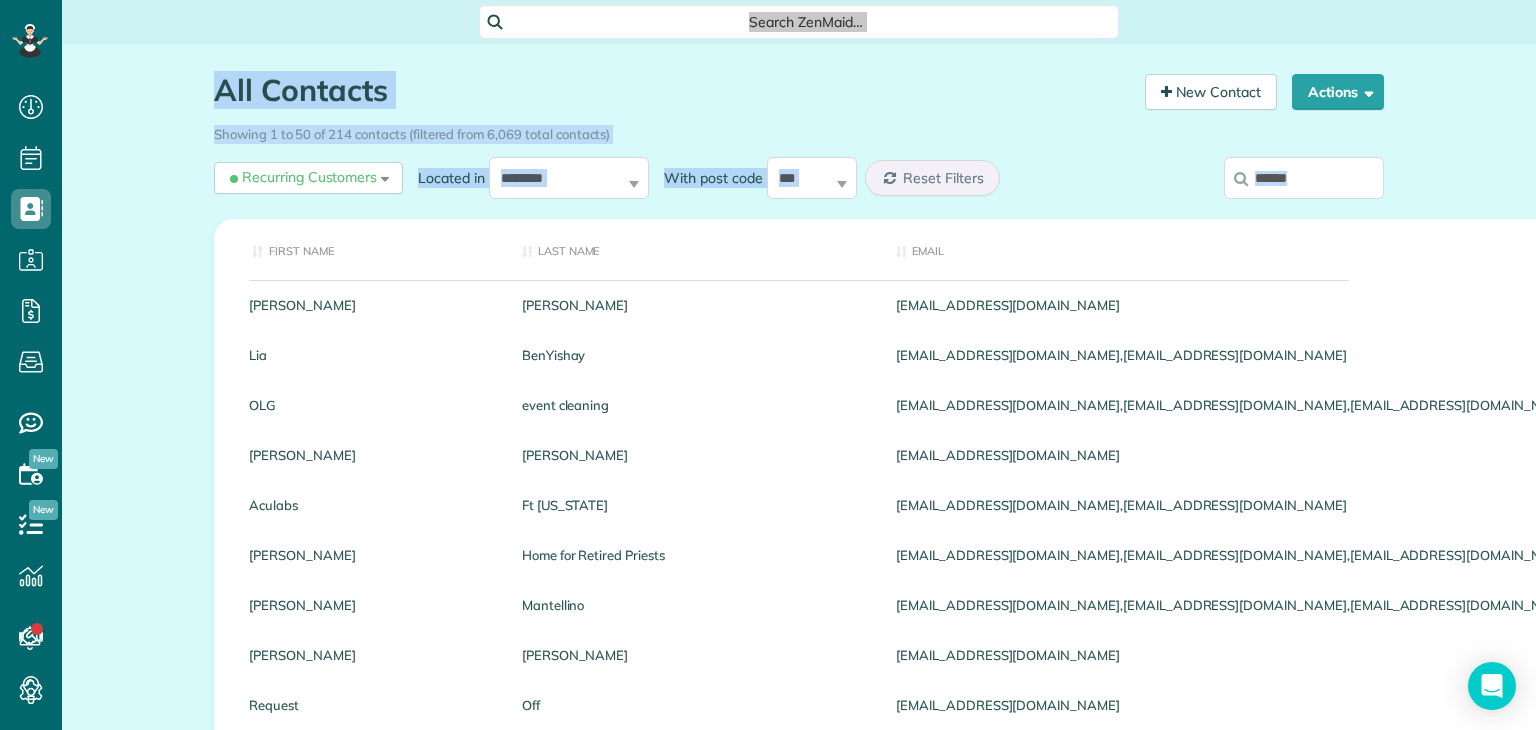 click on "Phone number" at bounding box center (2115, 249) 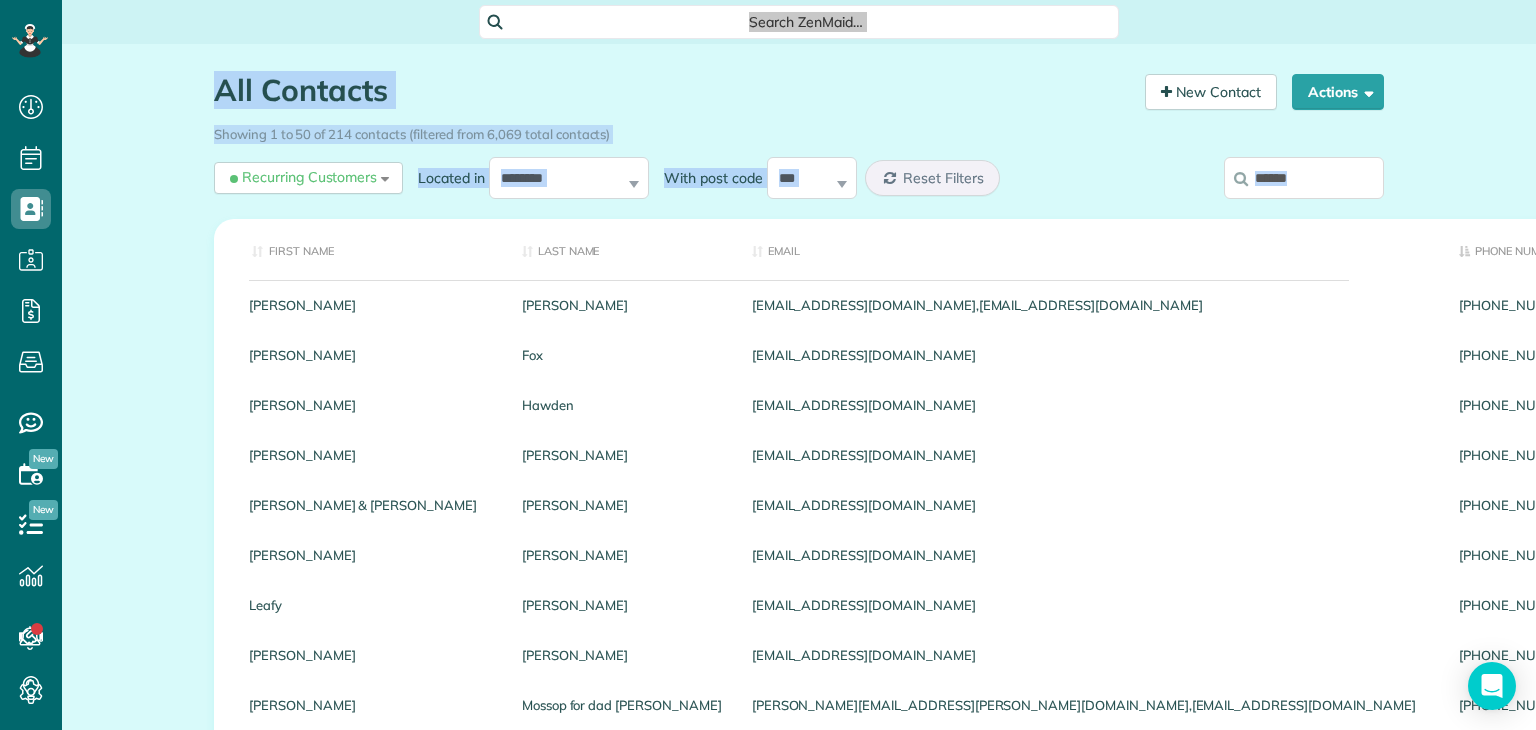 click on "Unpaid Balance" at bounding box center (1840, 249) 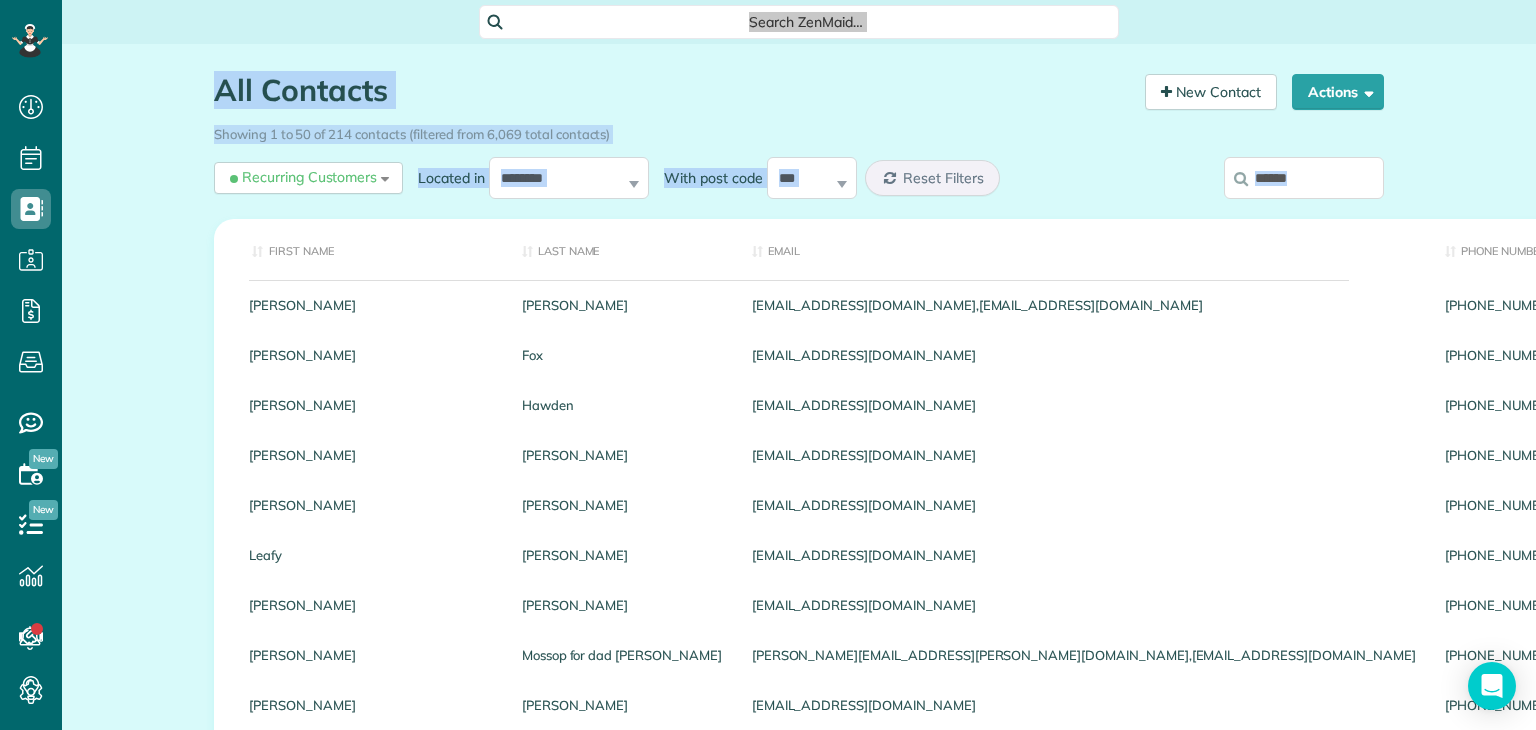 click on "Type" at bounding box center [2018, 249] 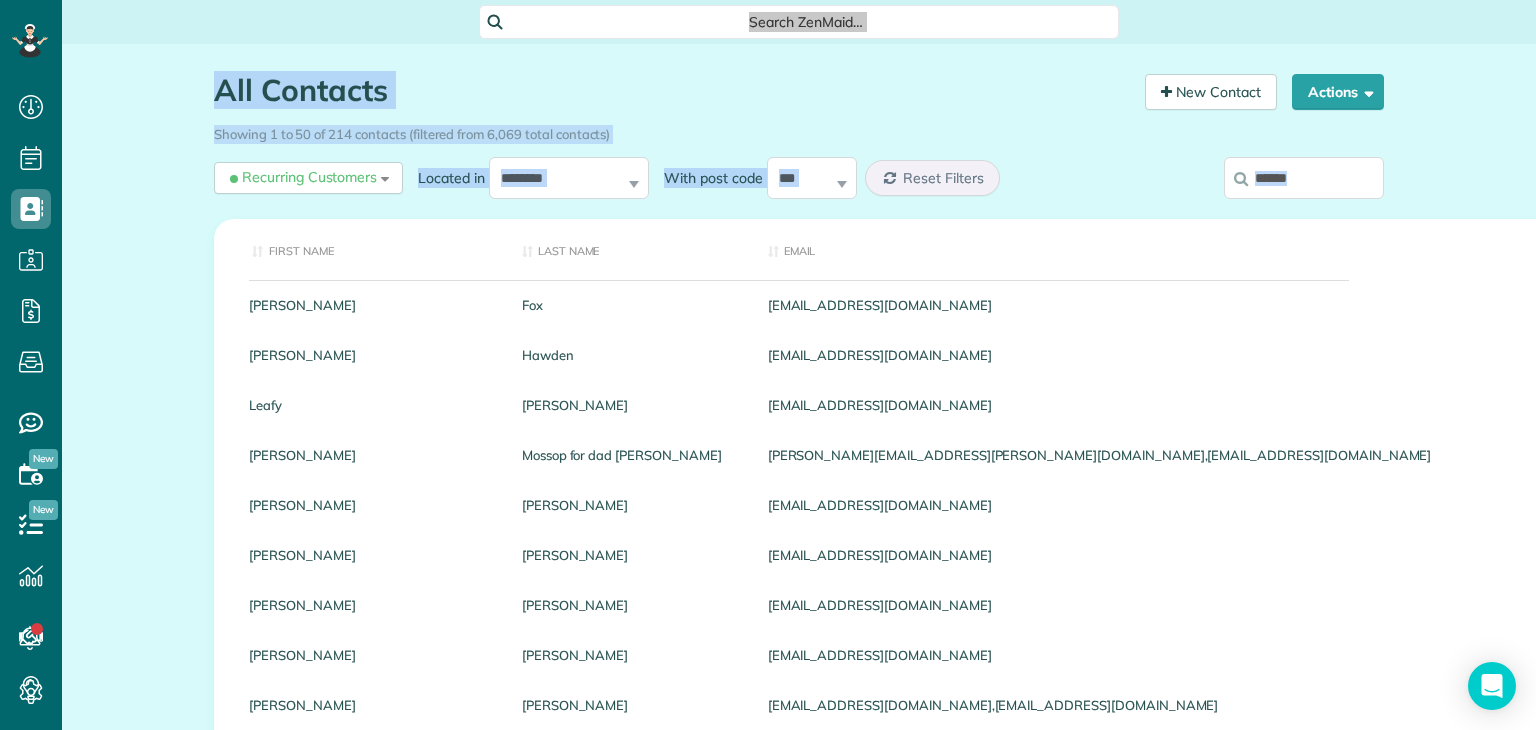 click on "Unpaid Balance" at bounding box center [2176, 249] 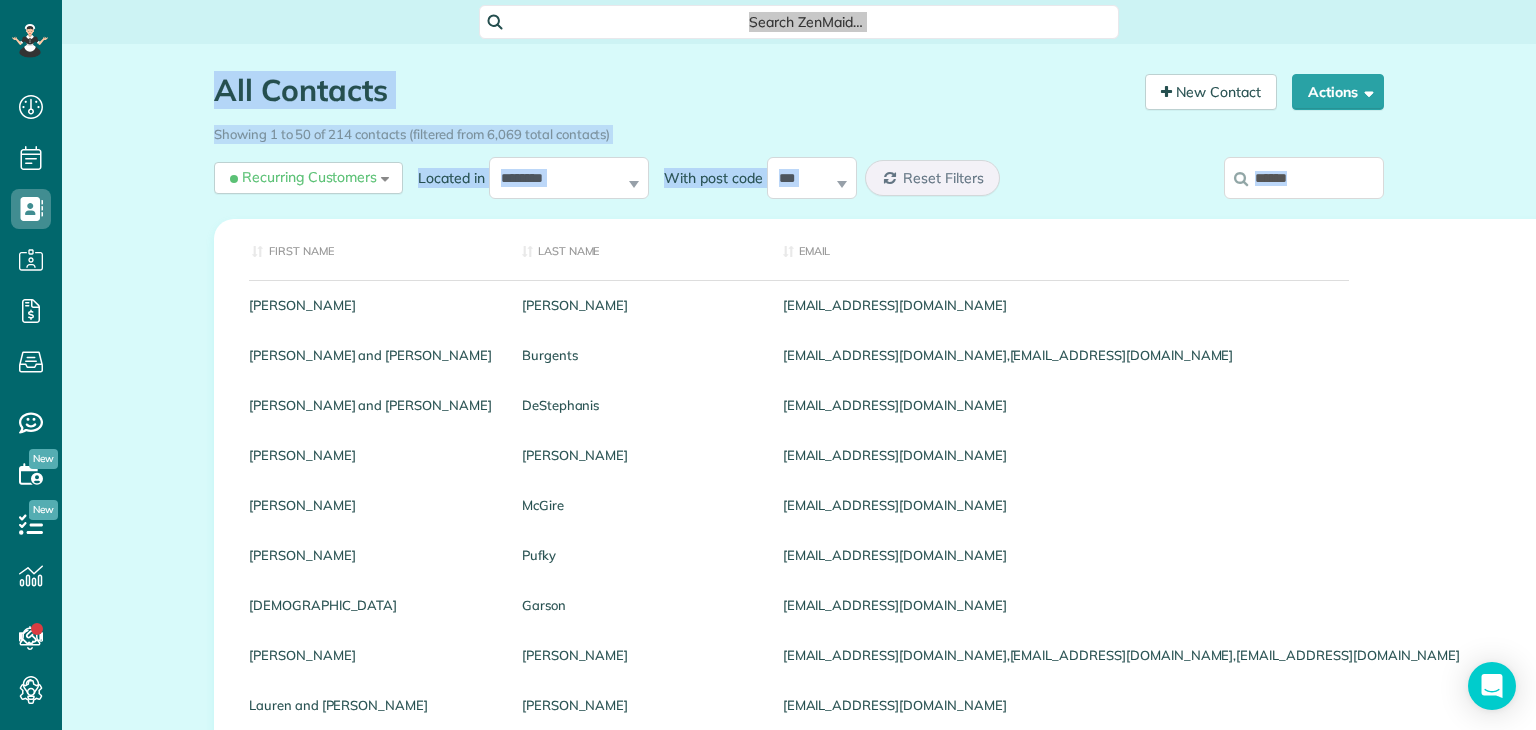 click on "Phone number" at bounding box center [2002, 249] 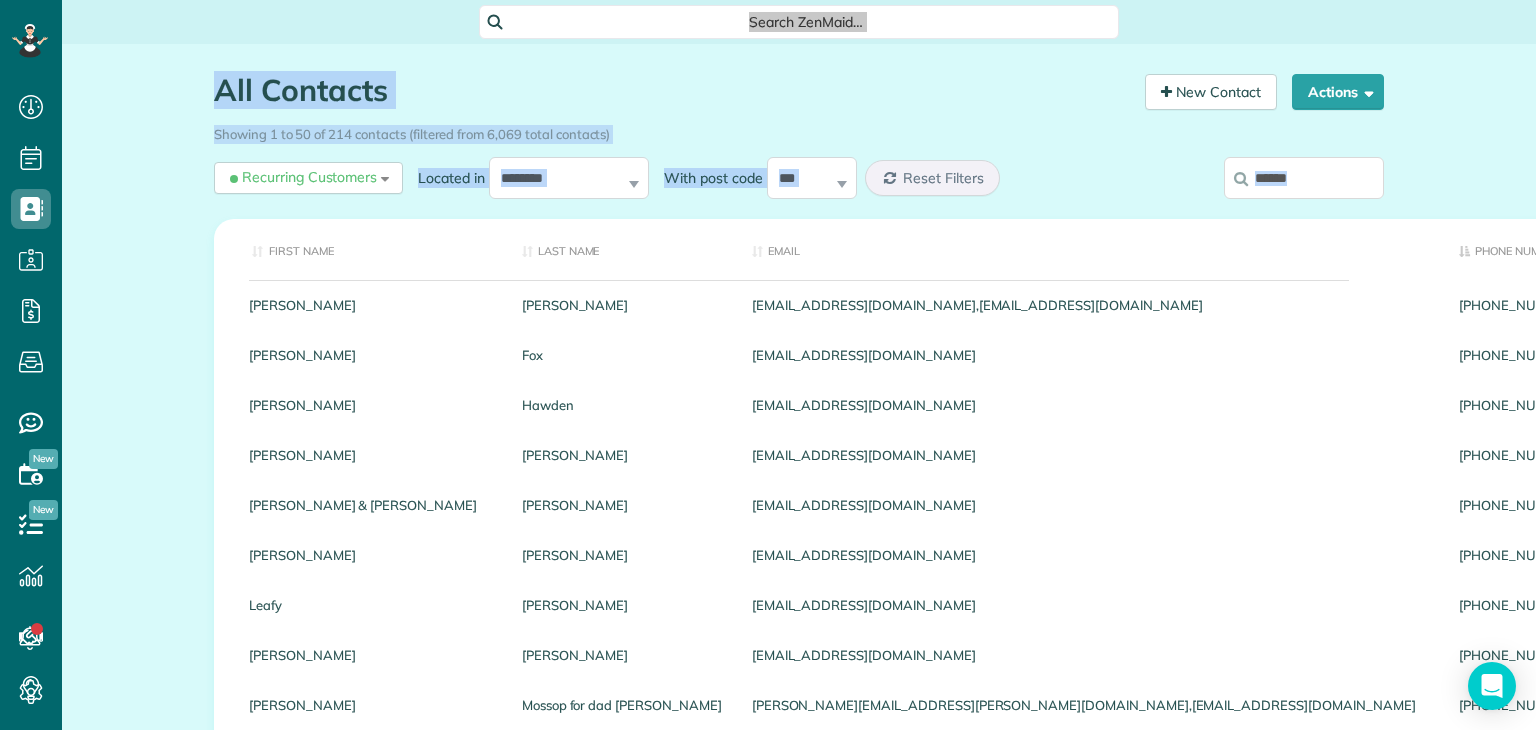 click on "Unpaid Balance" at bounding box center [1840, 249] 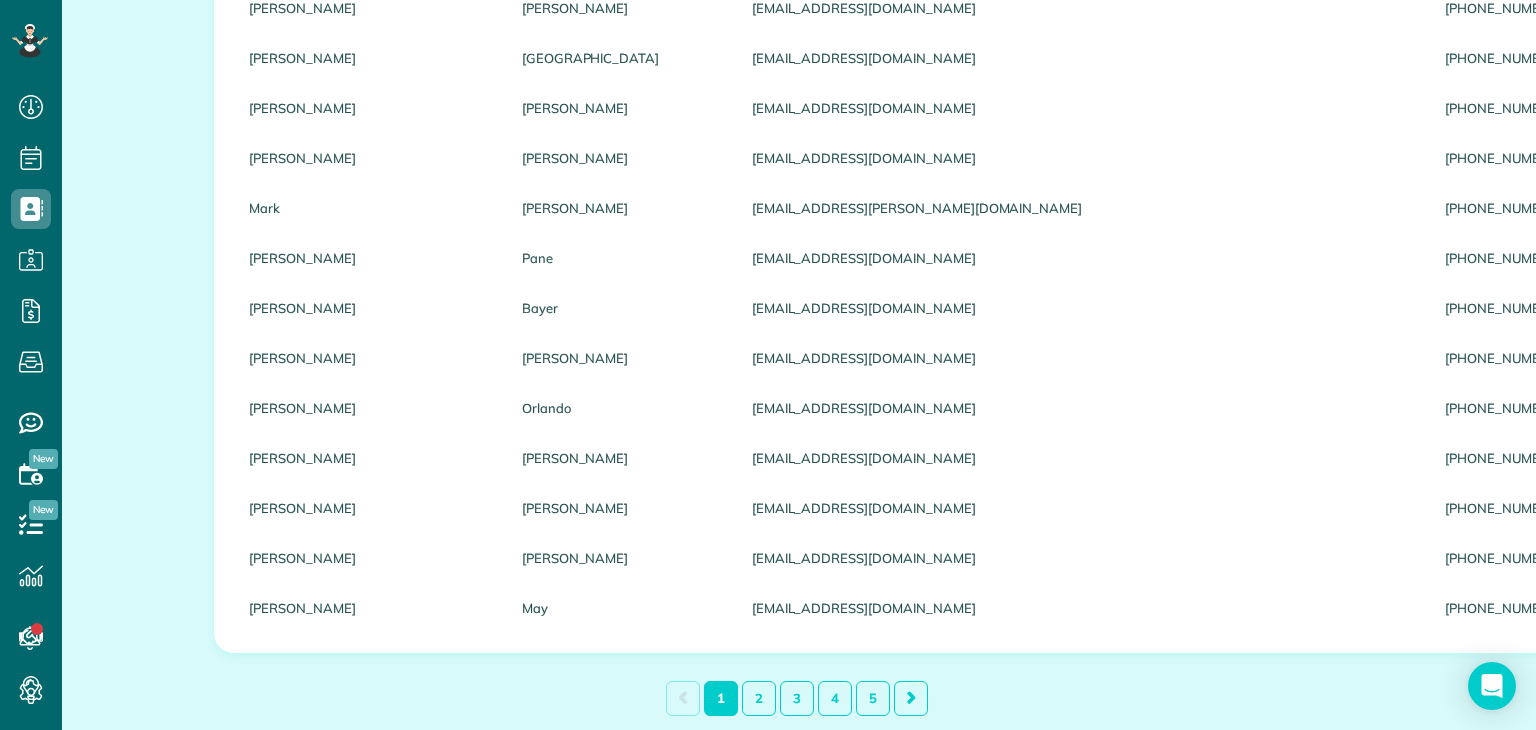 scroll, scrollTop: 2168, scrollLeft: 0, axis: vertical 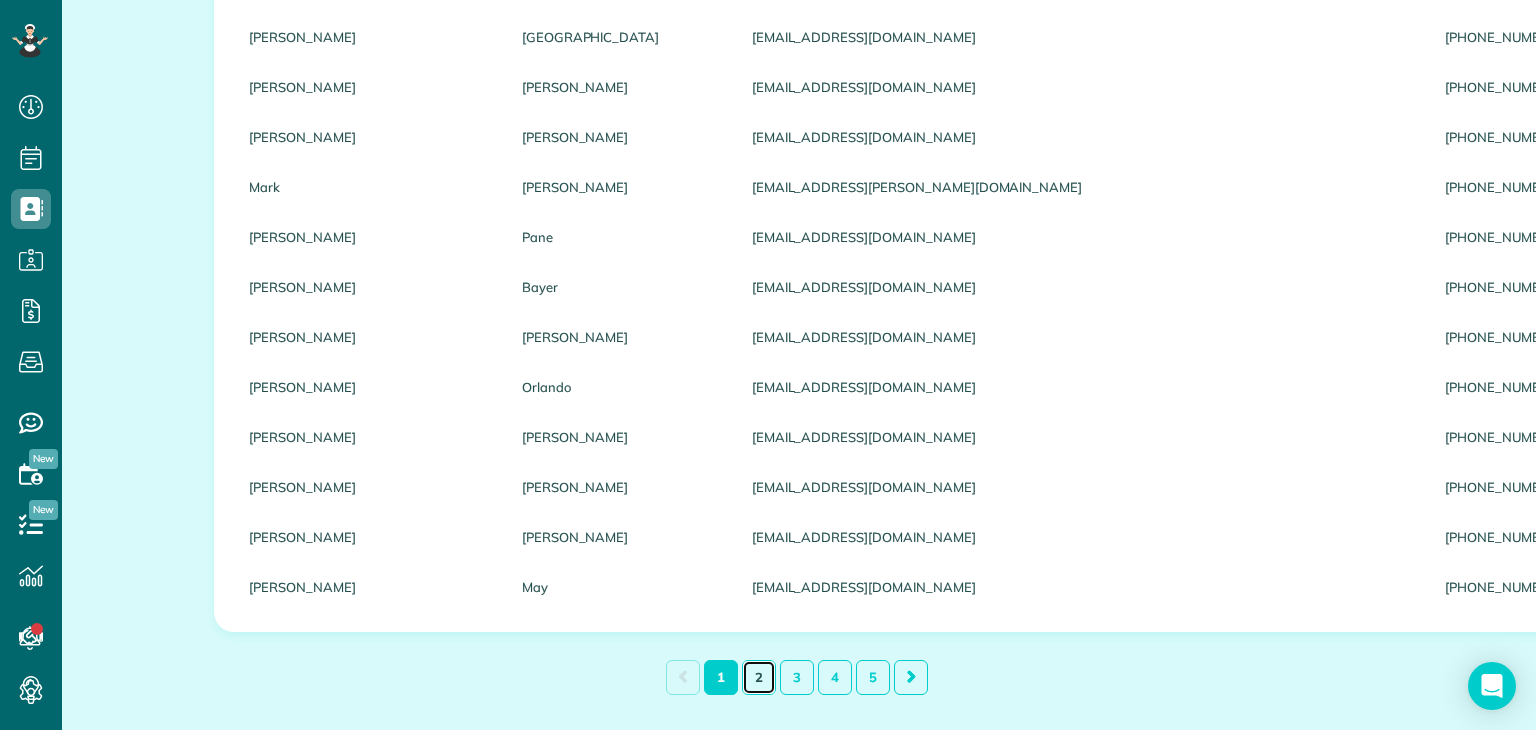 click on "2" at bounding box center (759, 677) 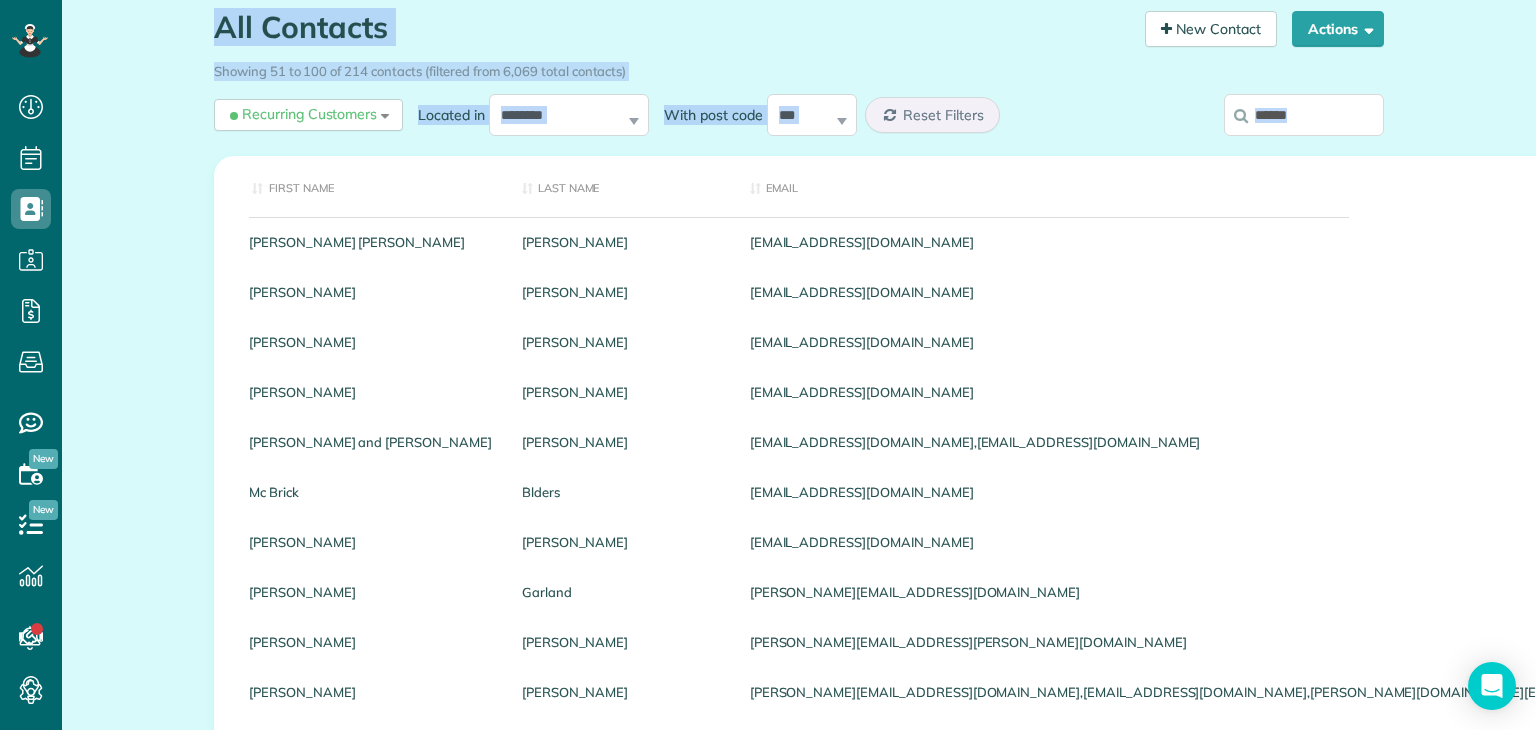 scroll, scrollTop: 60, scrollLeft: 0, axis: vertical 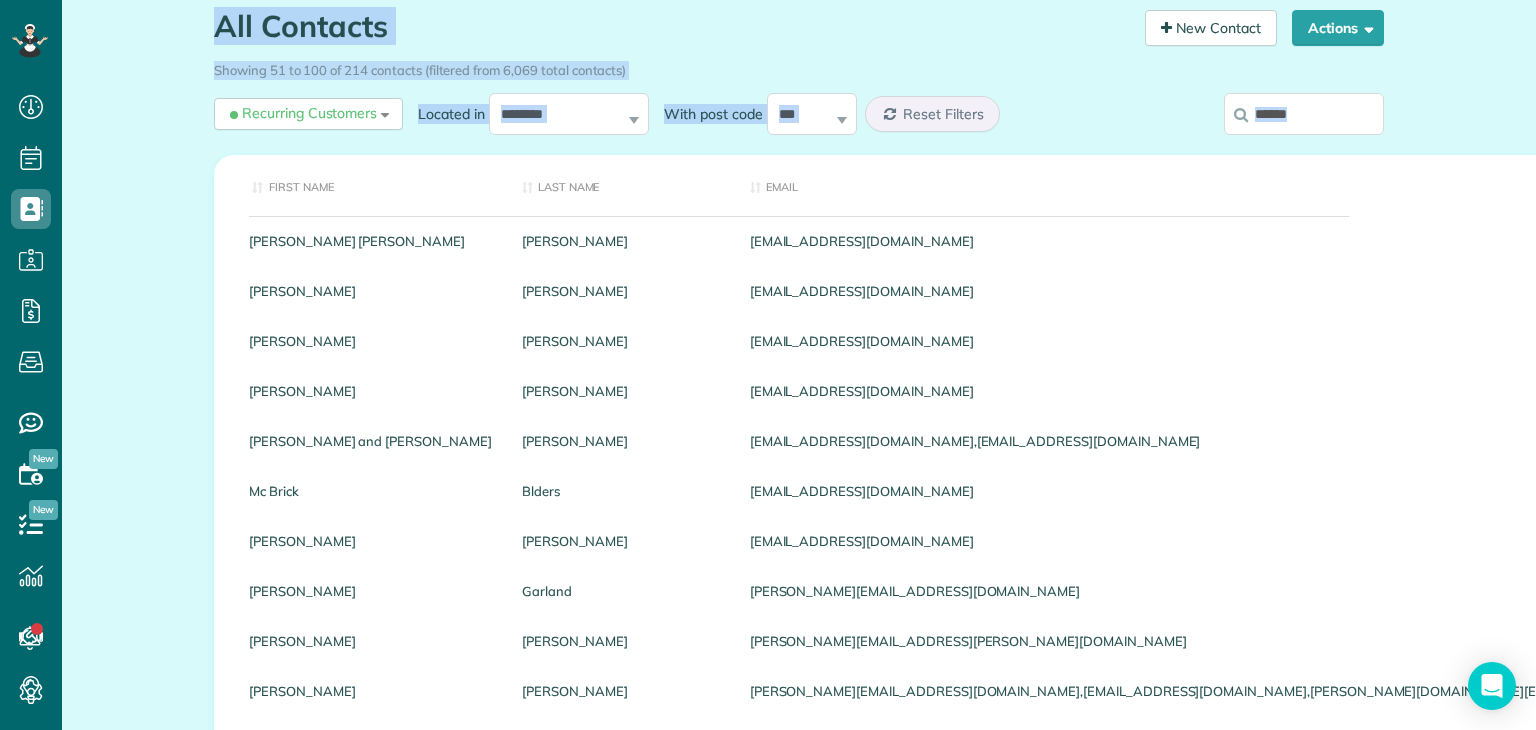 click on "Unpaid Balance" at bounding box center (2158, 185) 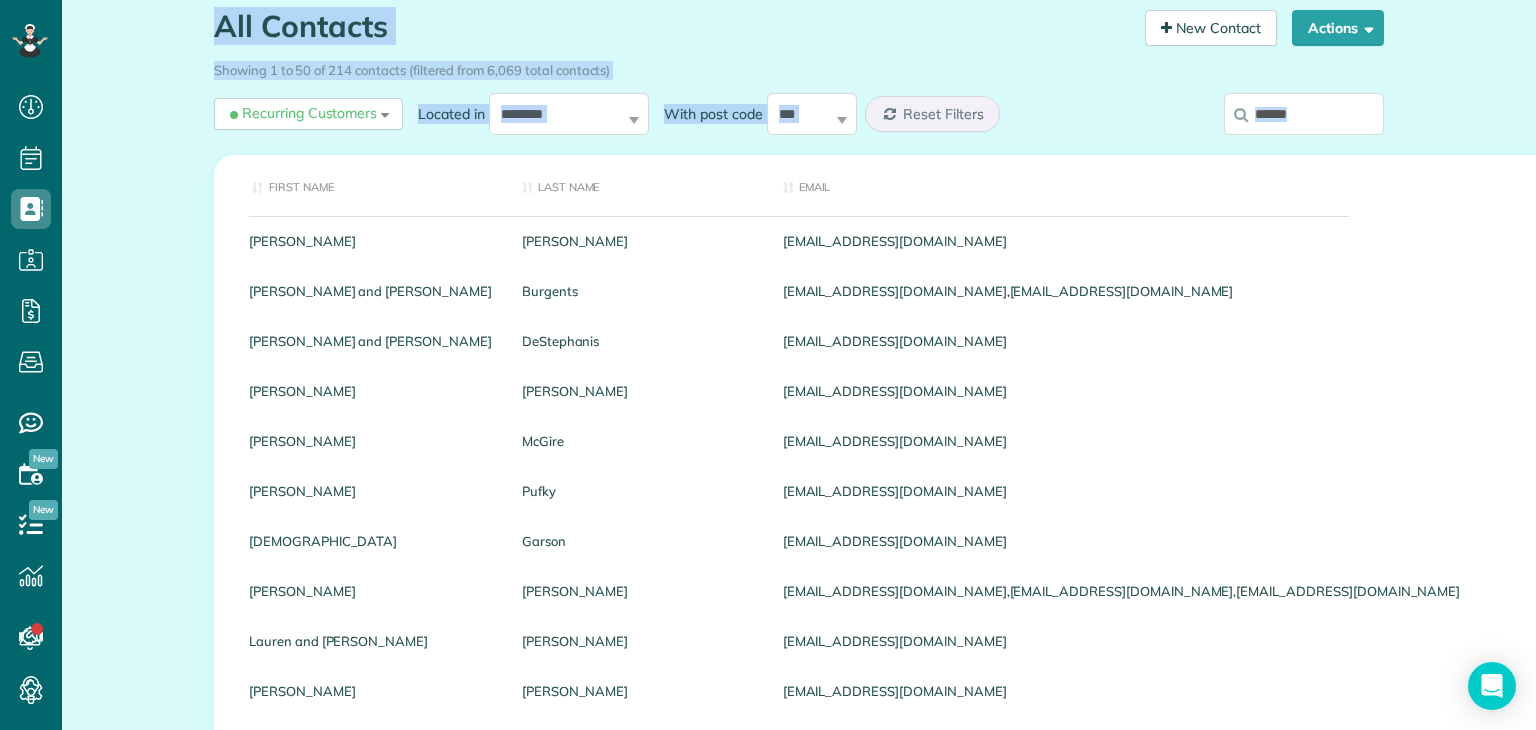 click on "Phone number" at bounding box center (2002, 185) 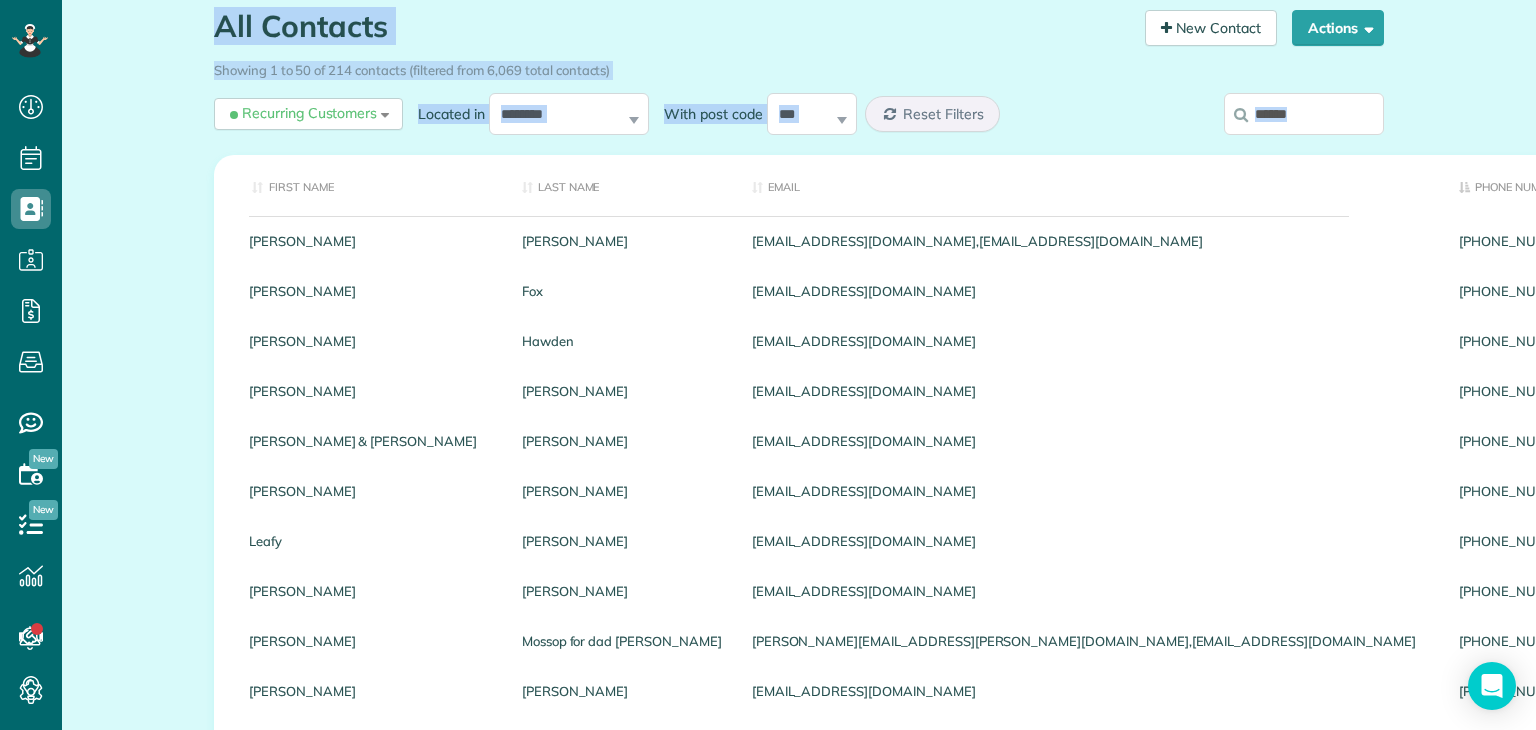 click on "Unpaid Balance" at bounding box center [1840, 185] 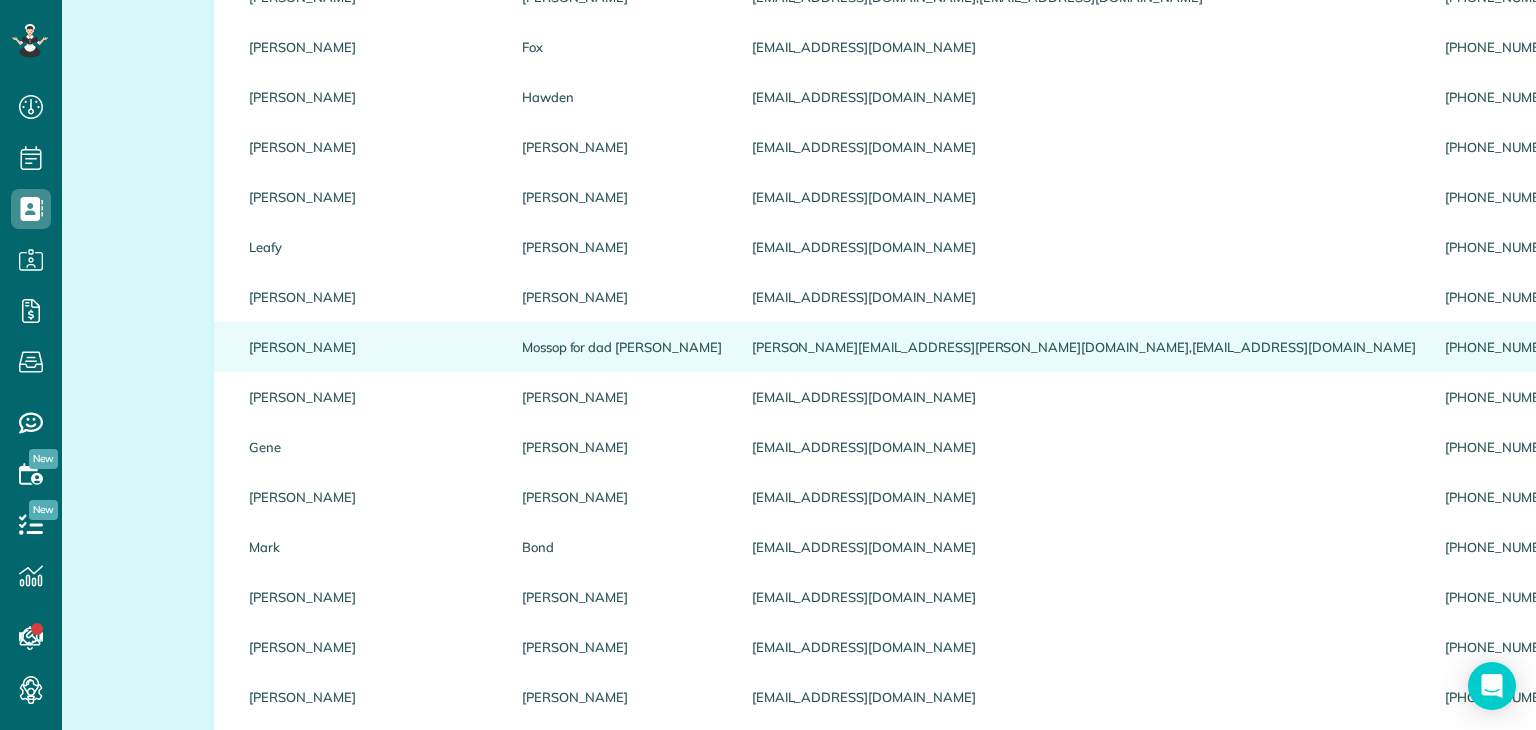 scroll, scrollTop: 308, scrollLeft: 0, axis: vertical 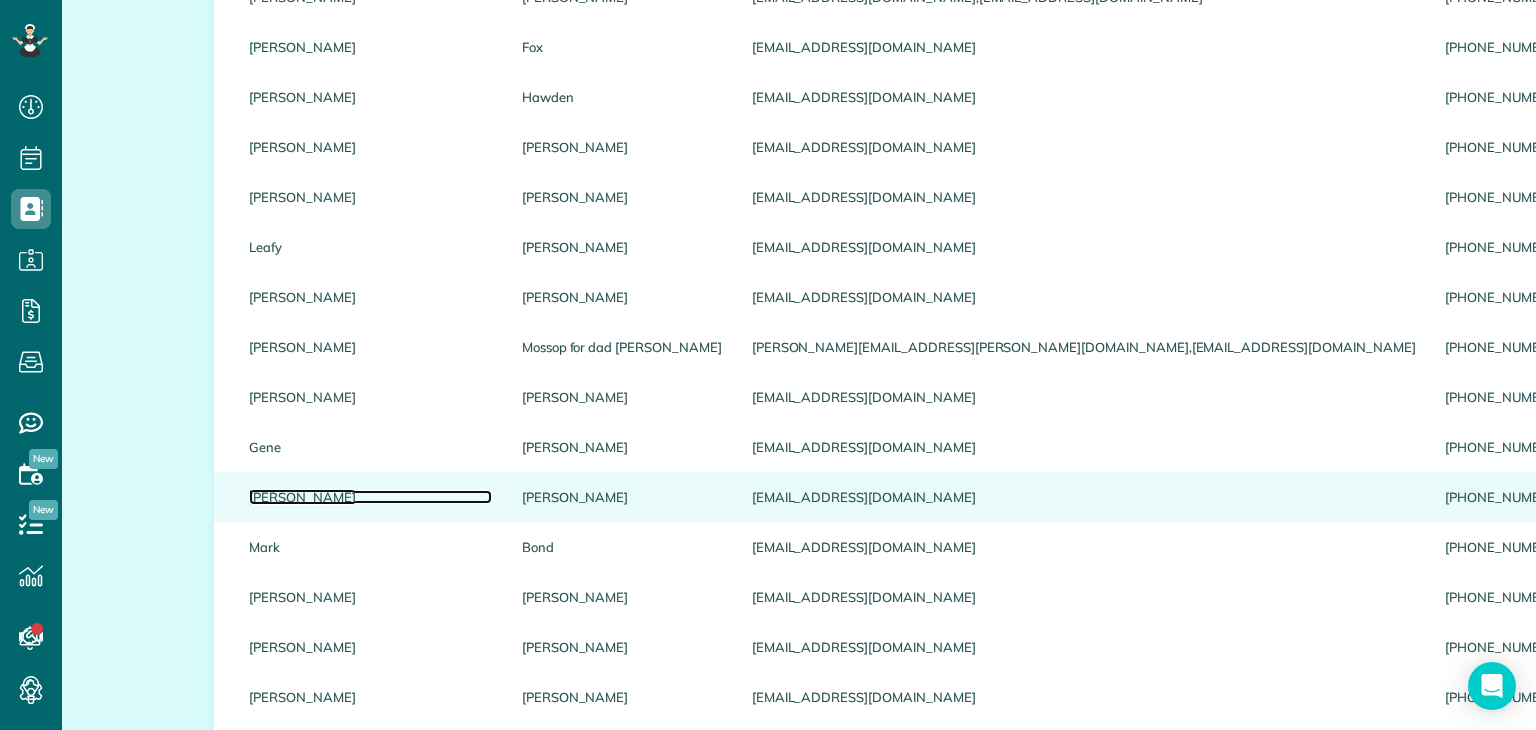 click on "Cindy" at bounding box center [370, 497] 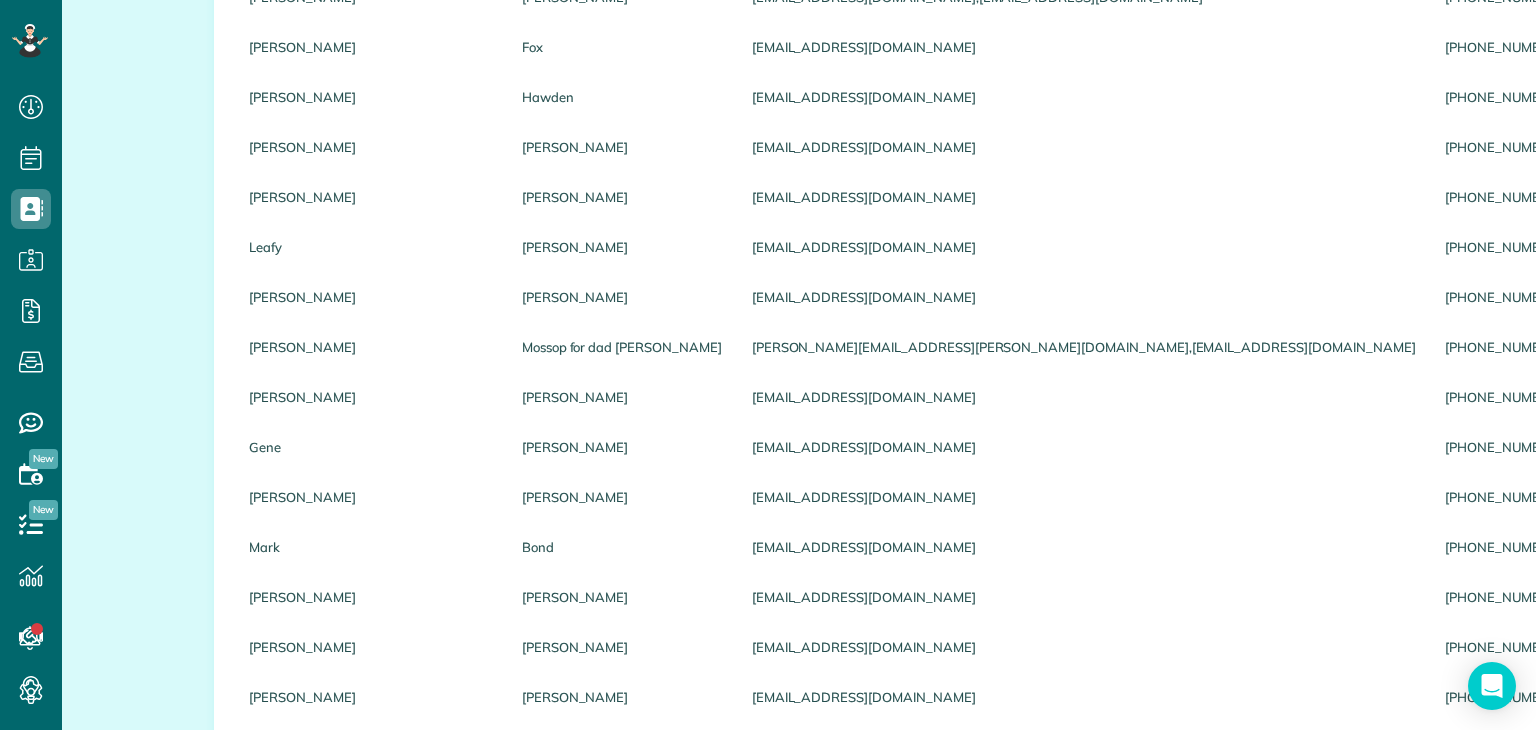 scroll, scrollTop: 0, scrollLeft: 0, axis: both 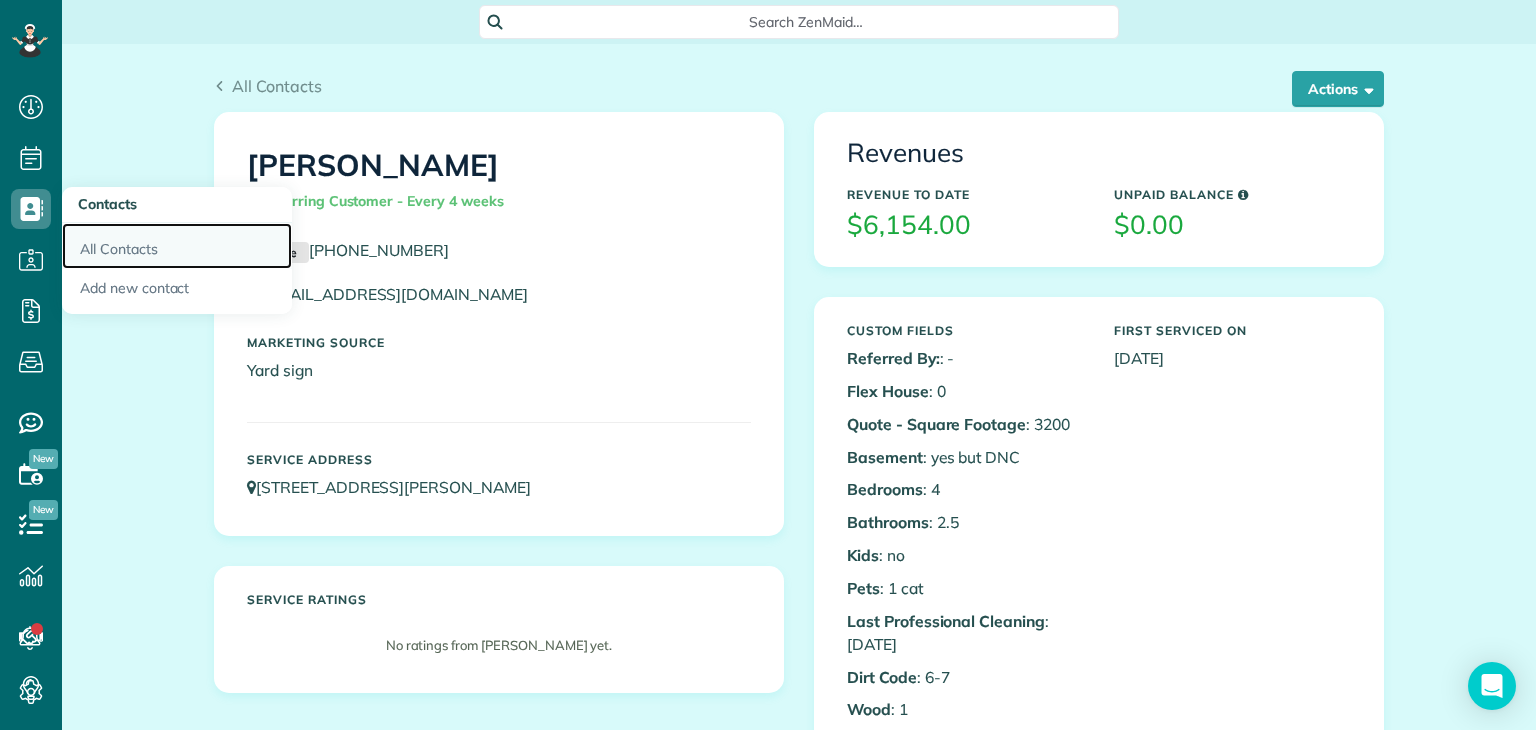 click on "All Contacts" at bounding box center [177, 246] 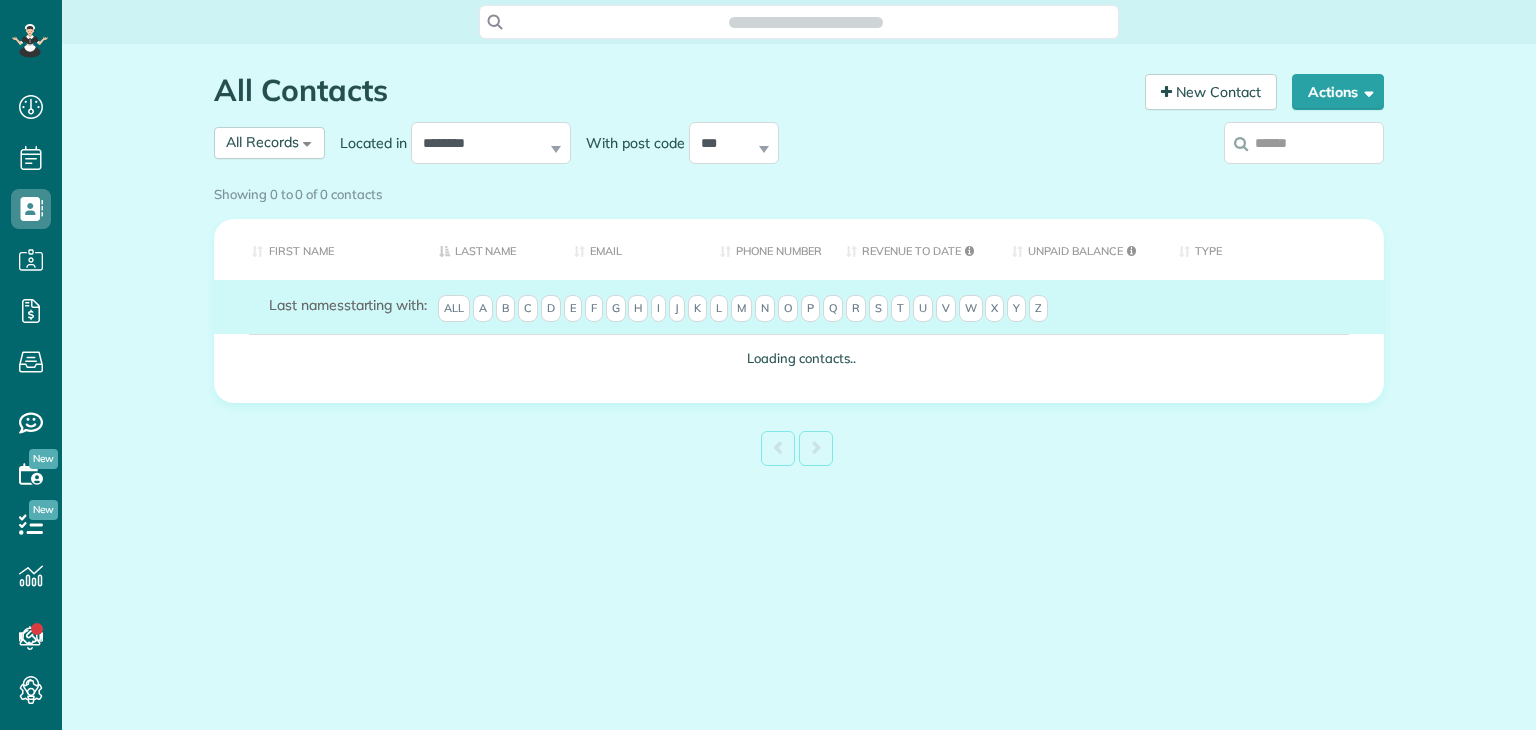 scroll, scrollTop: 0, scrollLeft: 0, axis: both 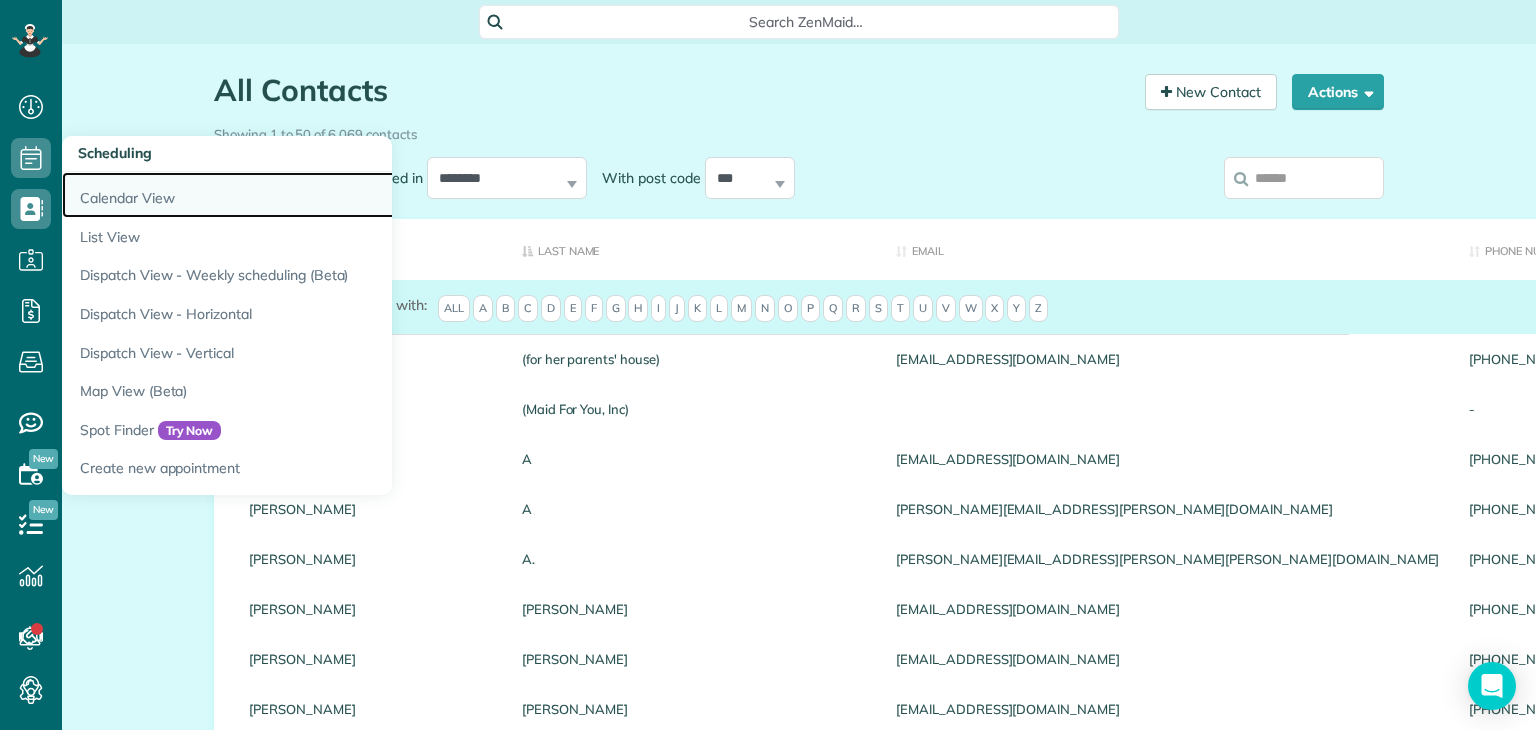 click on "Calendar View" at bounding box center [312, 195] 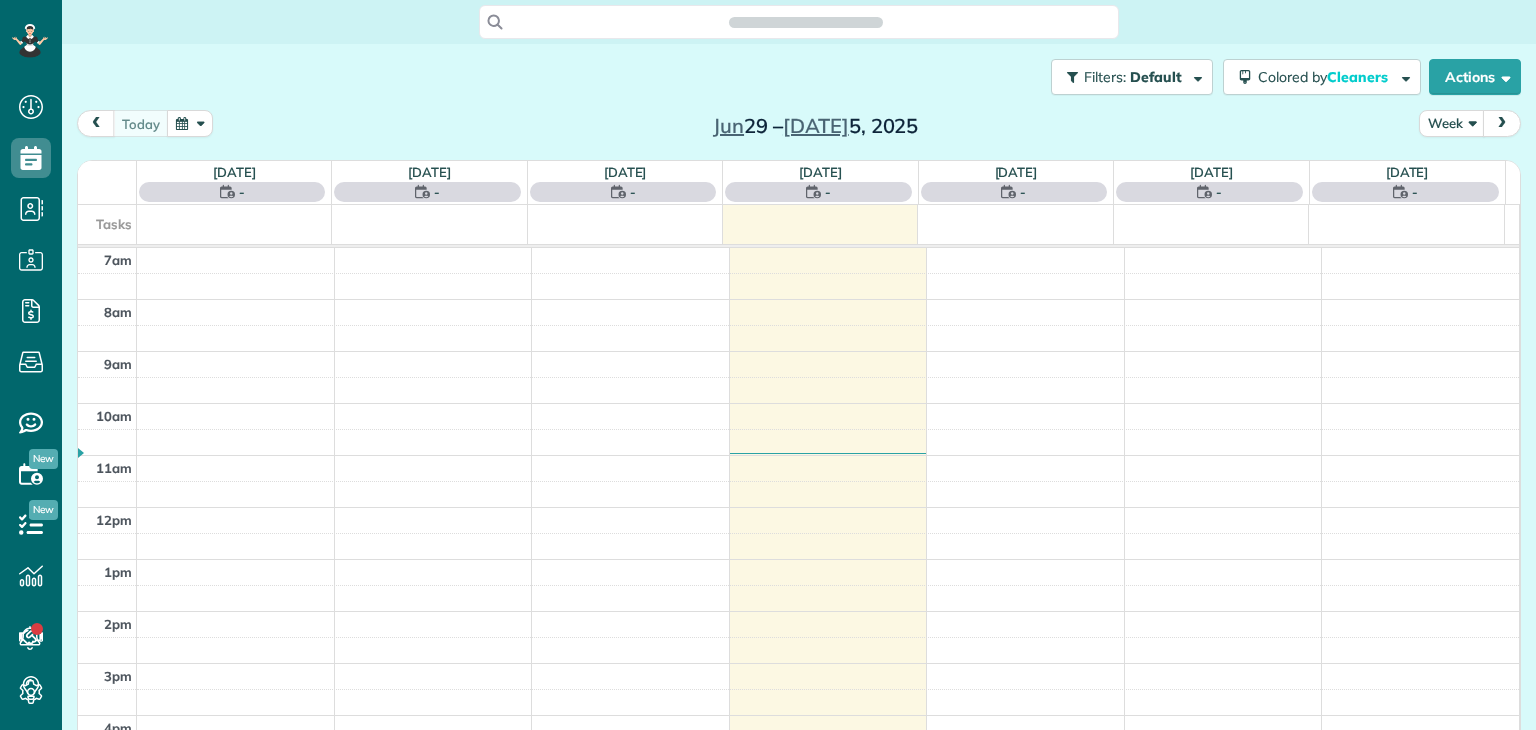 scroll, scrollTop: 0, scrollLeft: 0, axis: both 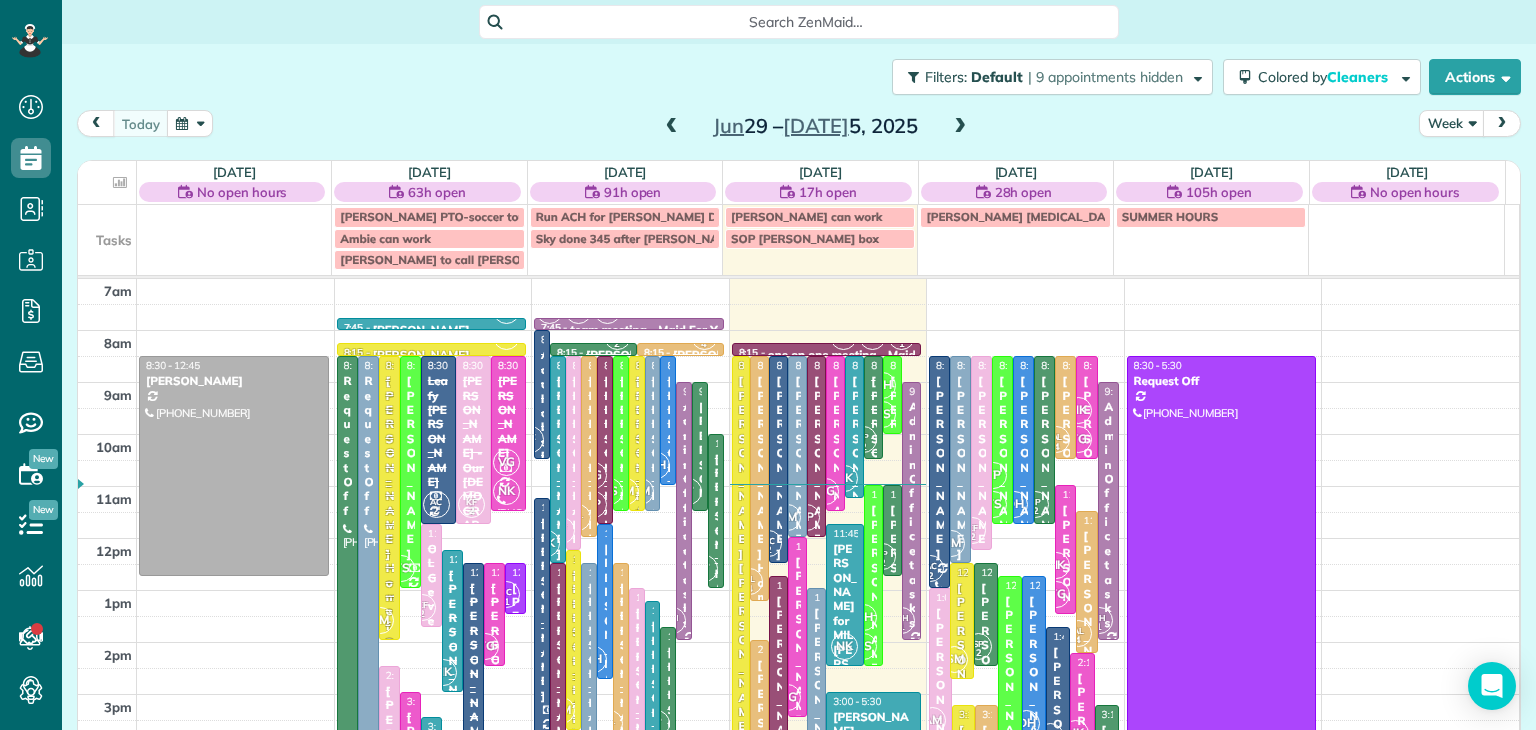 click at bounding box center (960, 127) 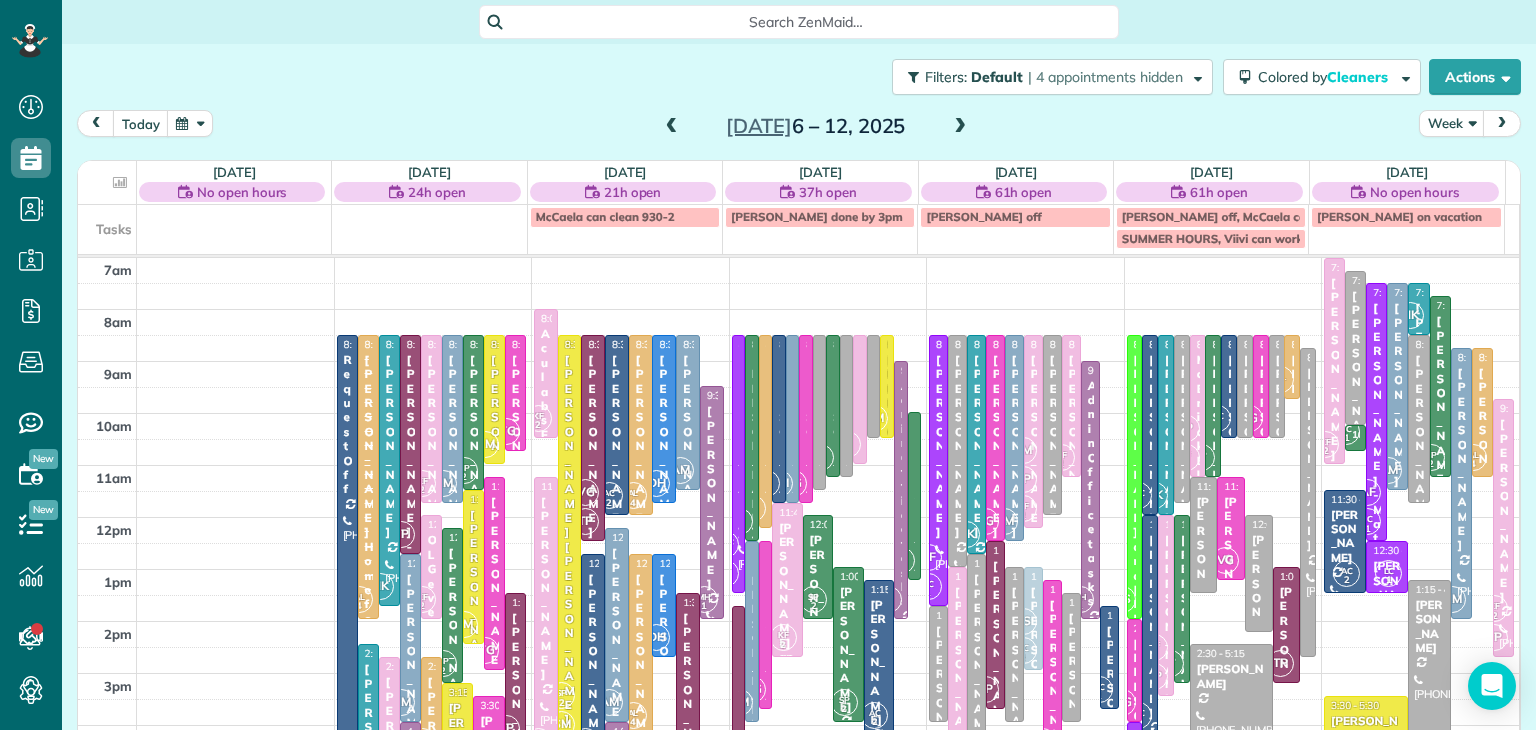 click at bounding box center (960, 127) 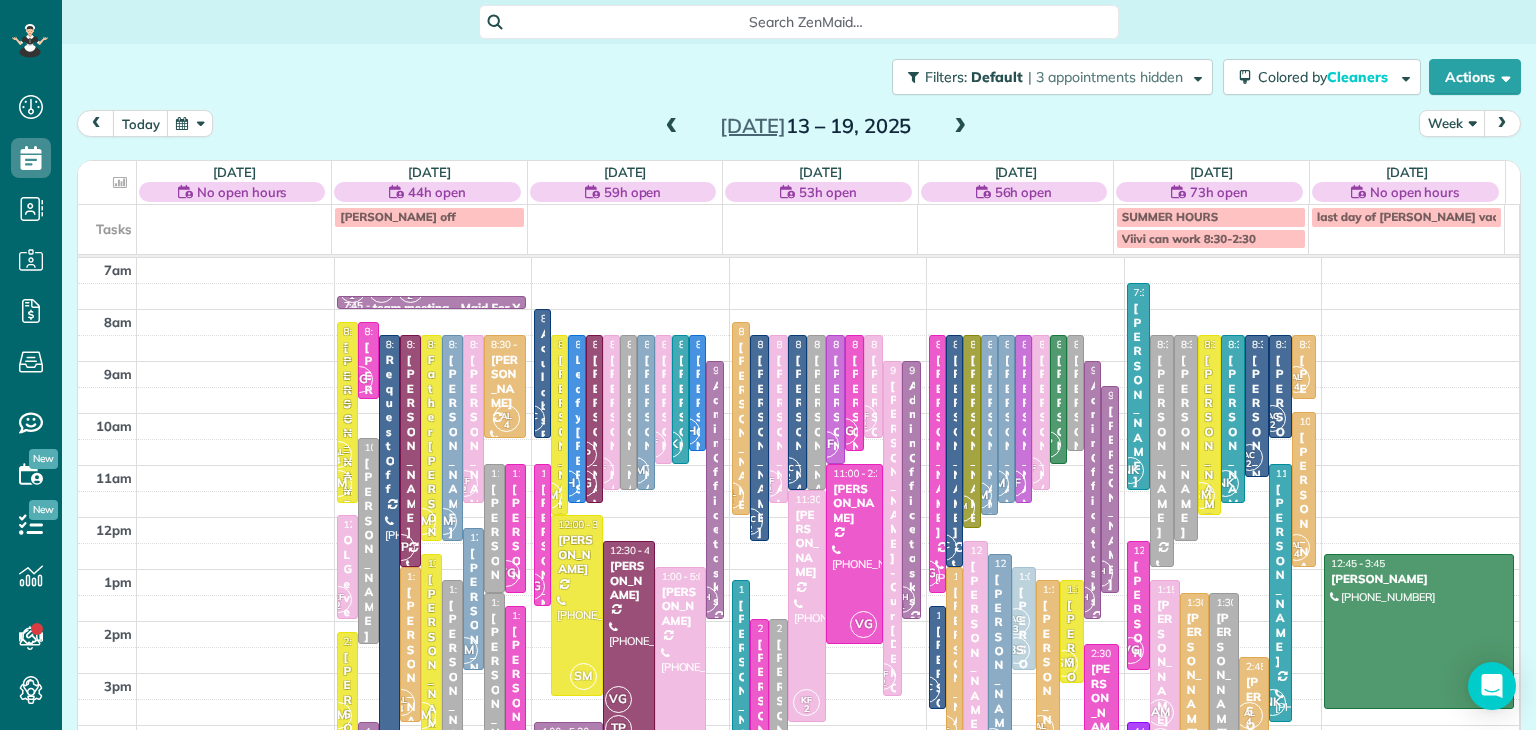 click on "Week" at bounding box center (1452, 123) 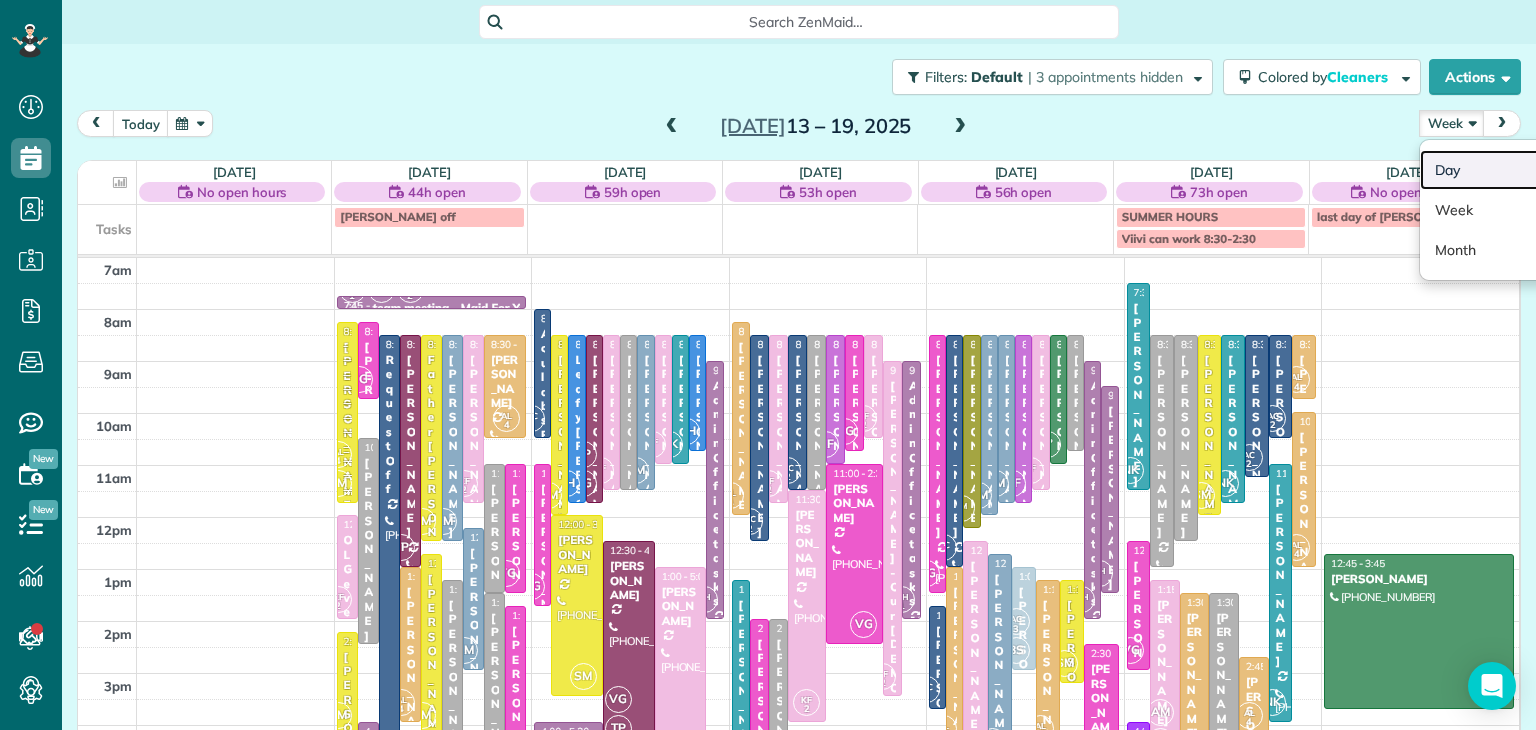 click on "Day" at bounding box center (1499, 170) 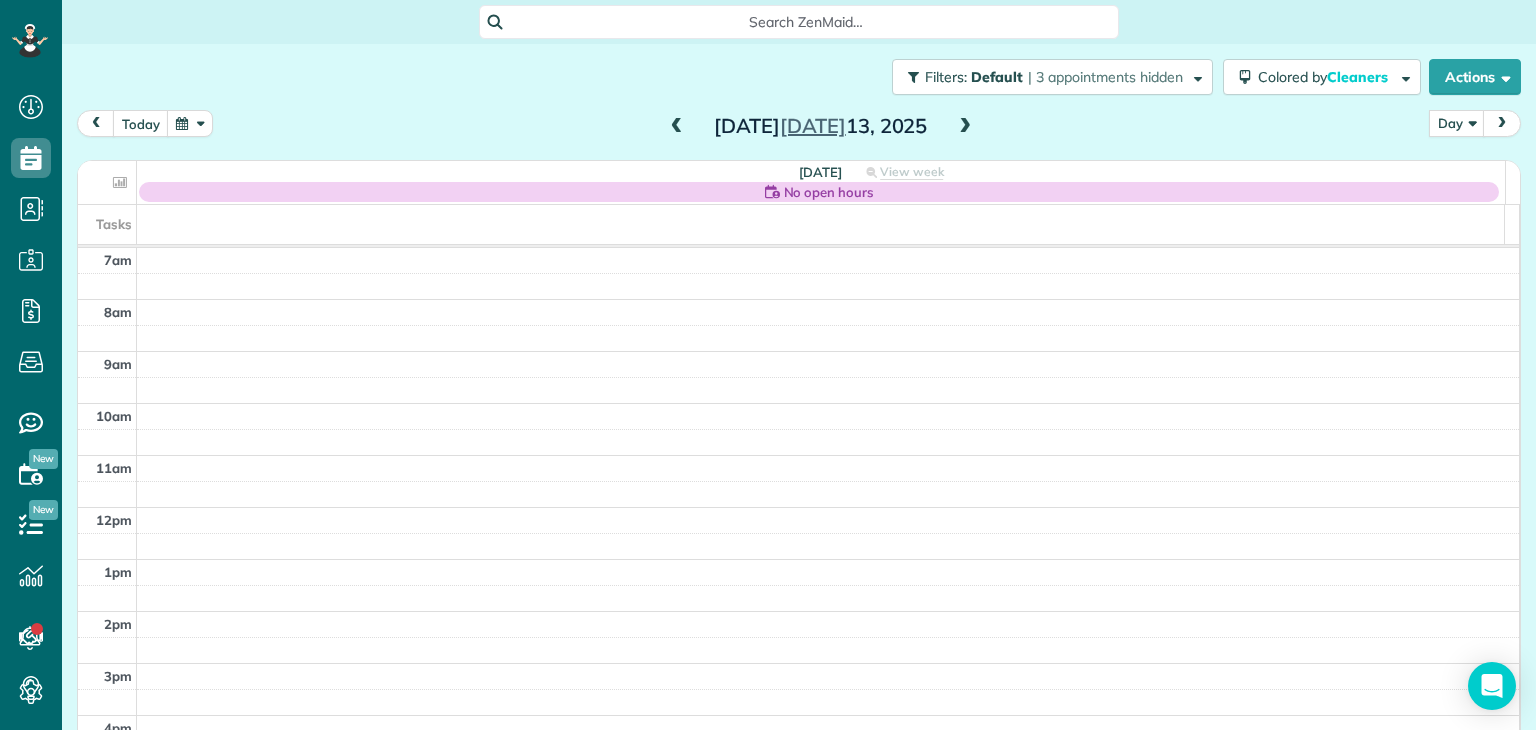 click at bounding box center (677, 127) 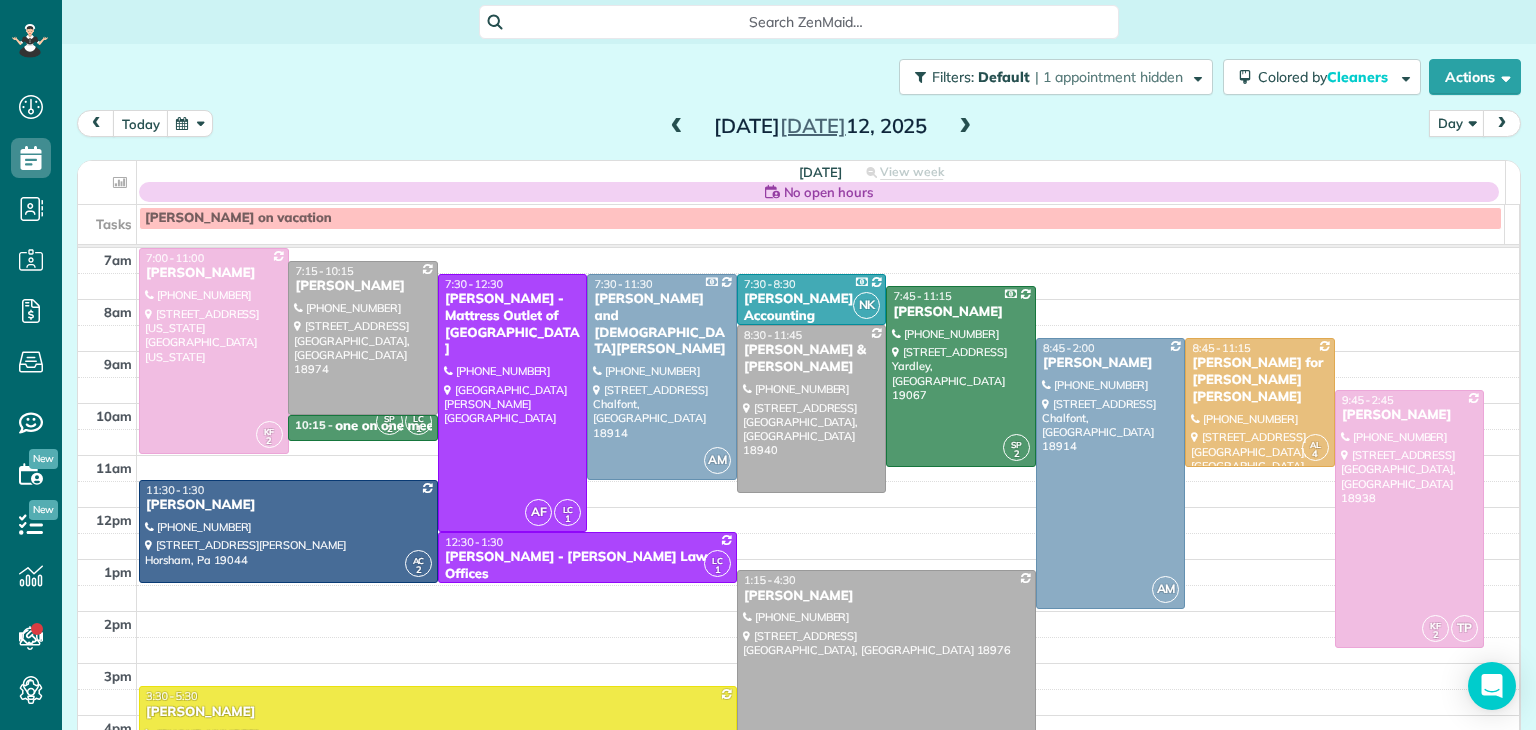 click at bounding box center (677, 127) 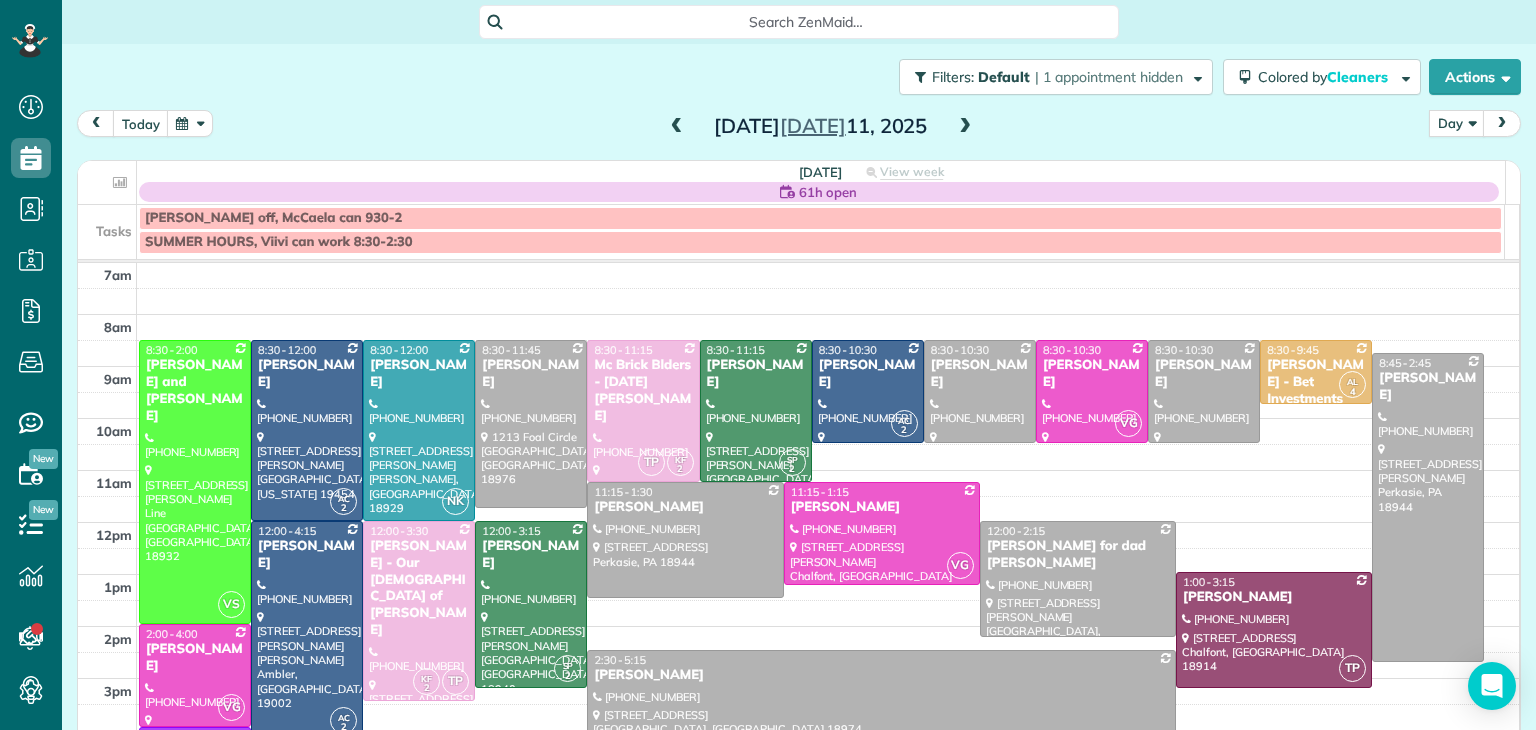 click at bounding box center (677, 127) 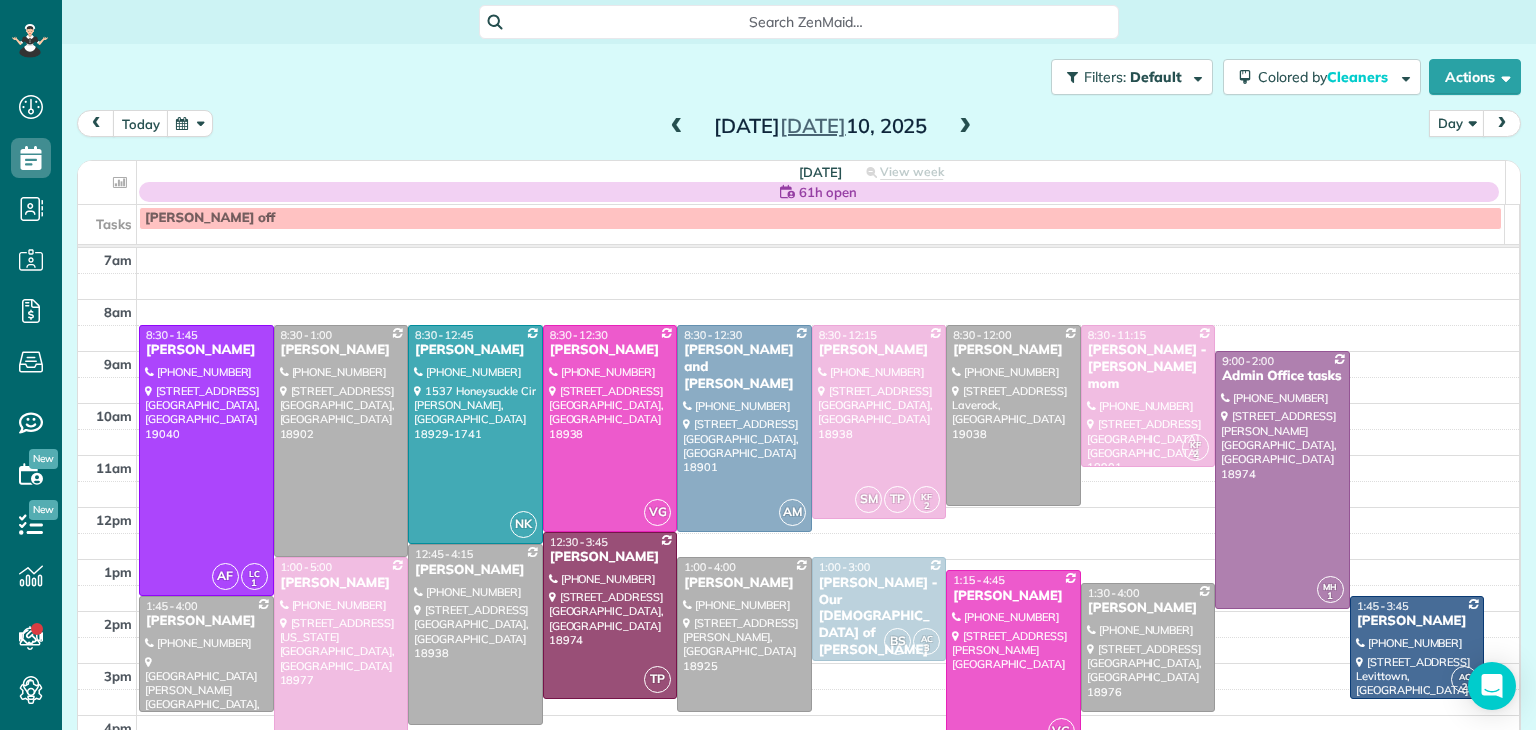 click at bounding box center (677, 127) 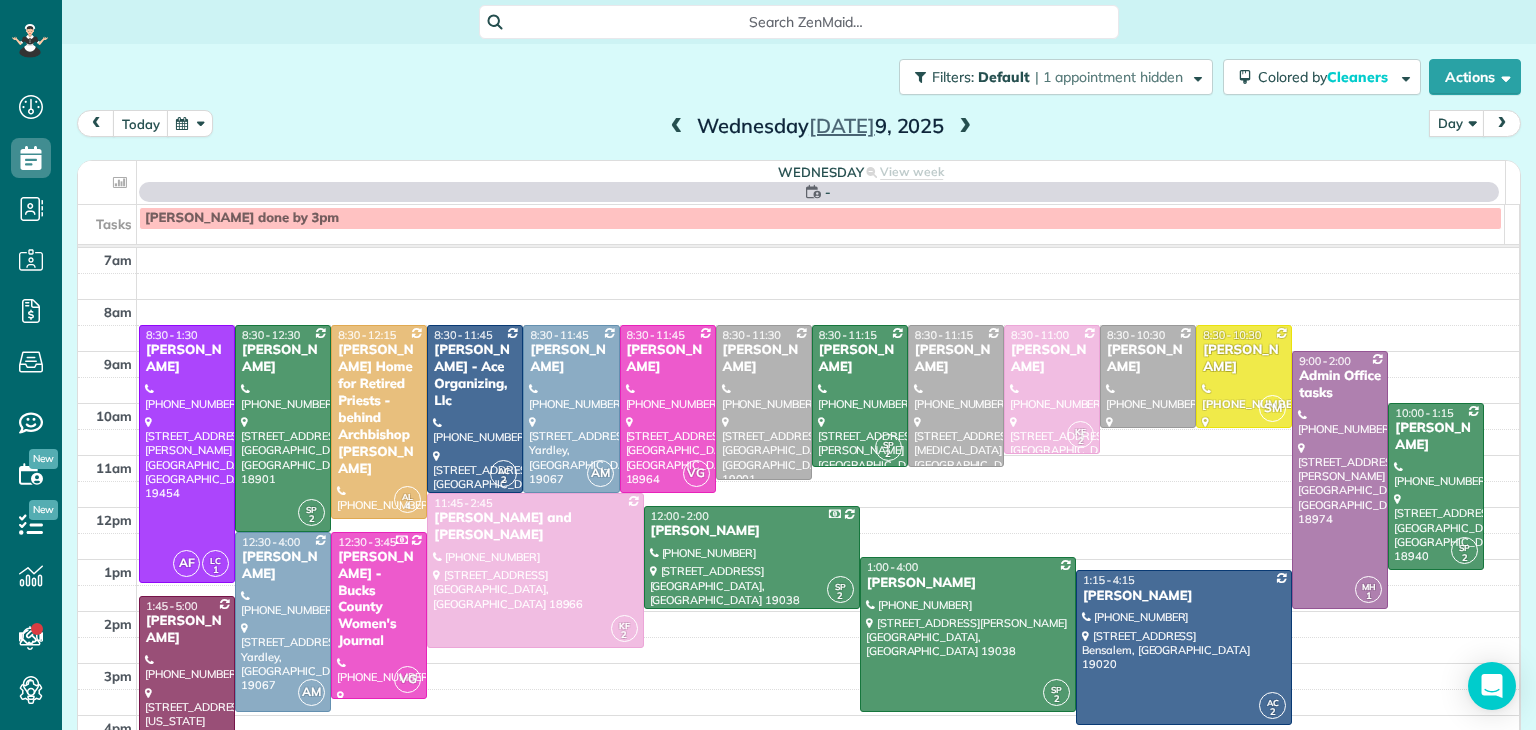 click at bounding box center [677, 127] 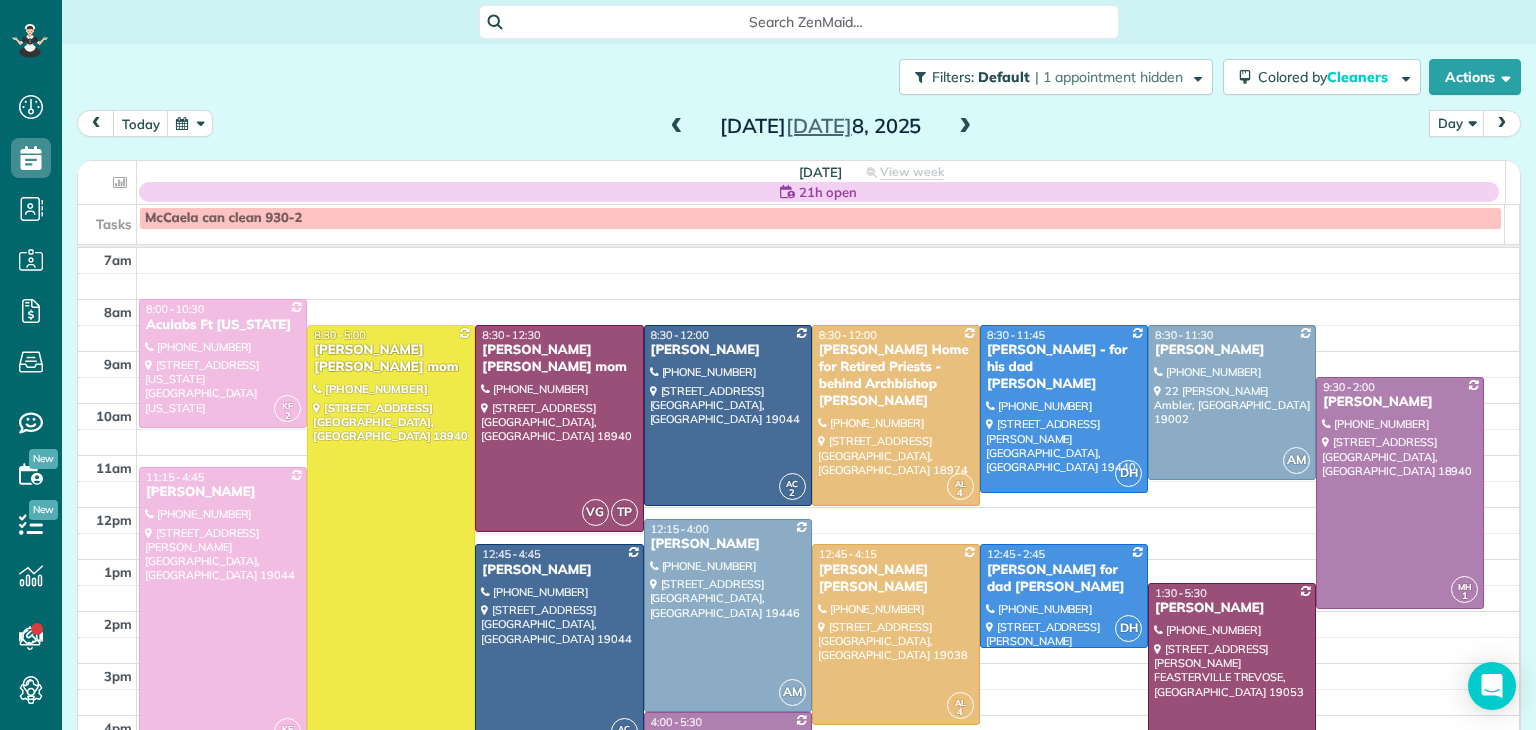 click at bounding box center [677, 127] 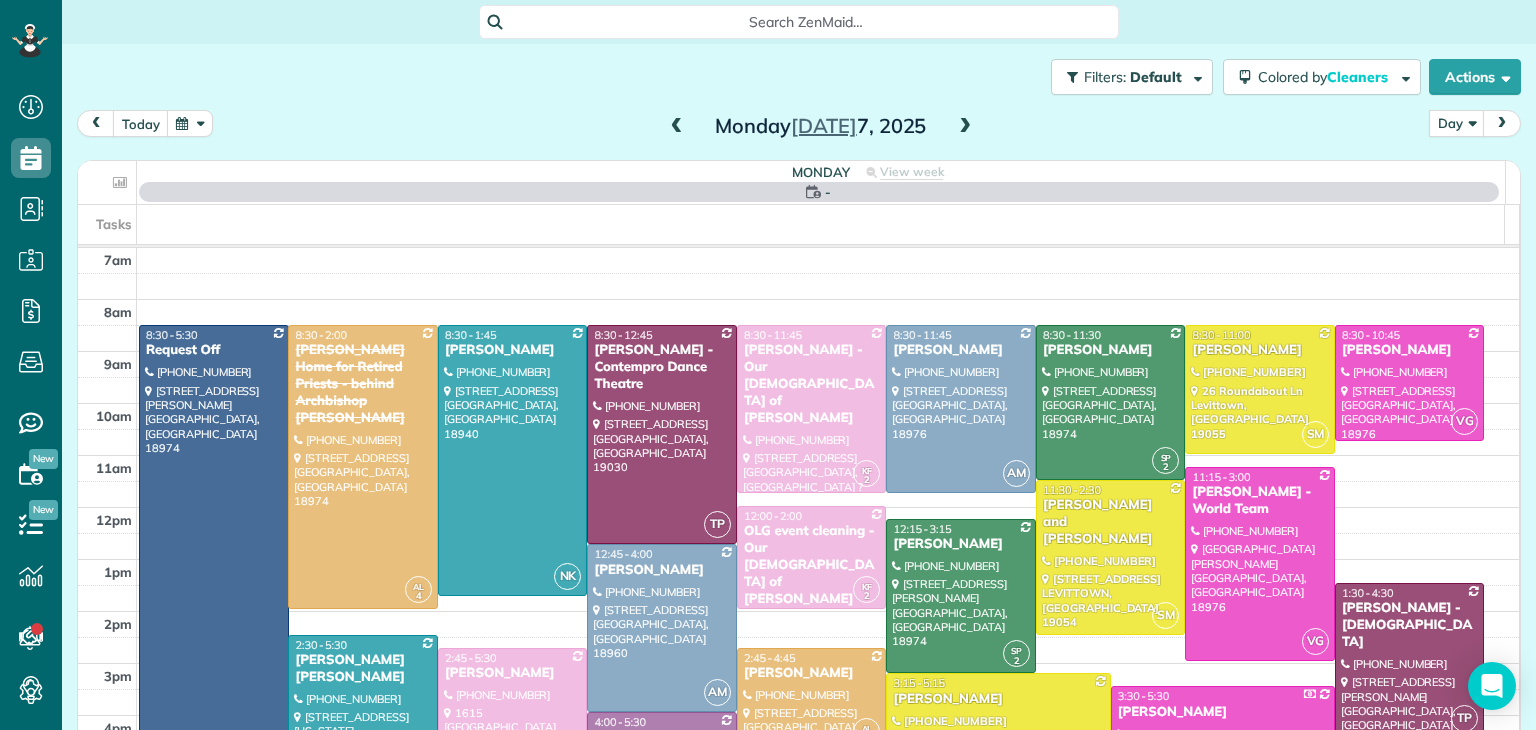 click at bounding box center [677, 127] 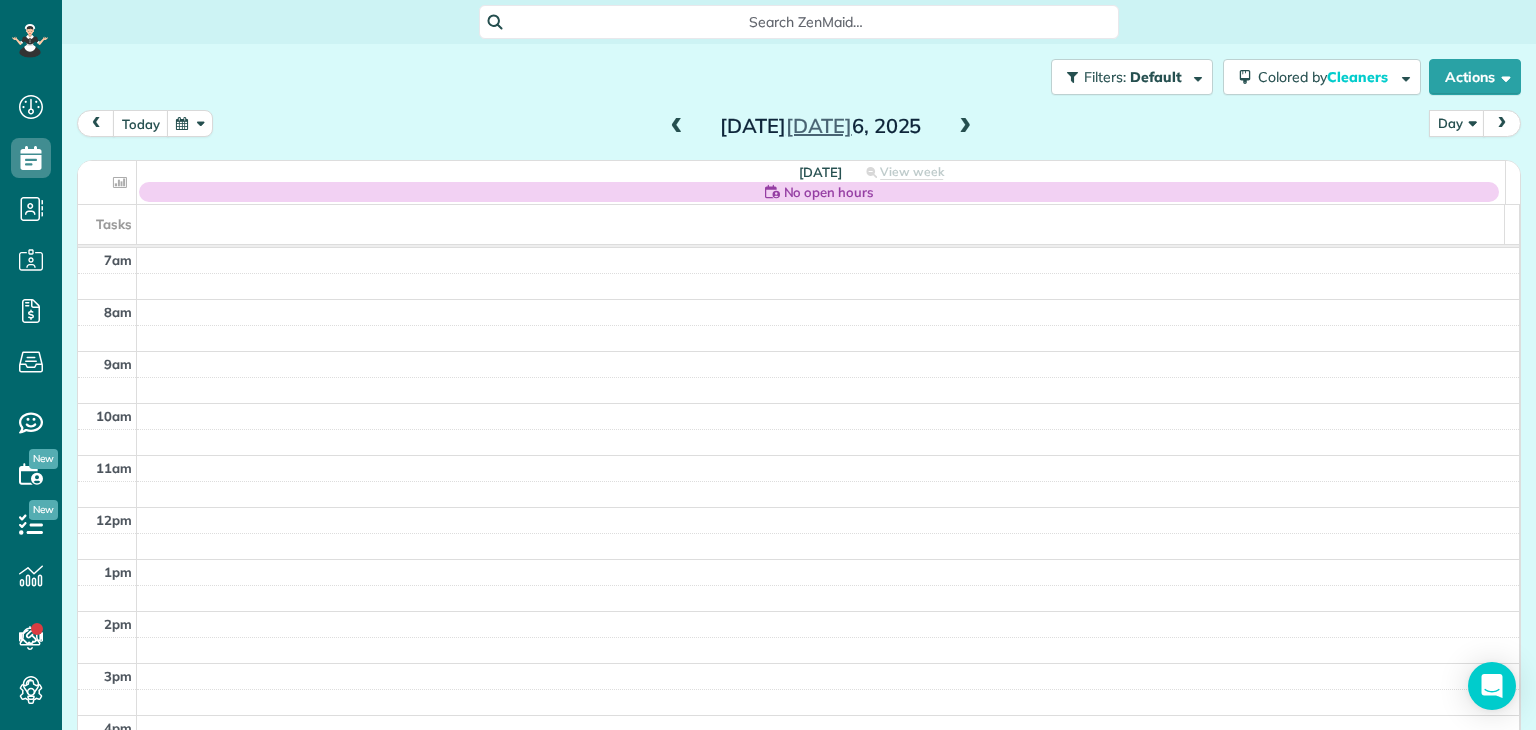 click at bounding box center [677, 127] 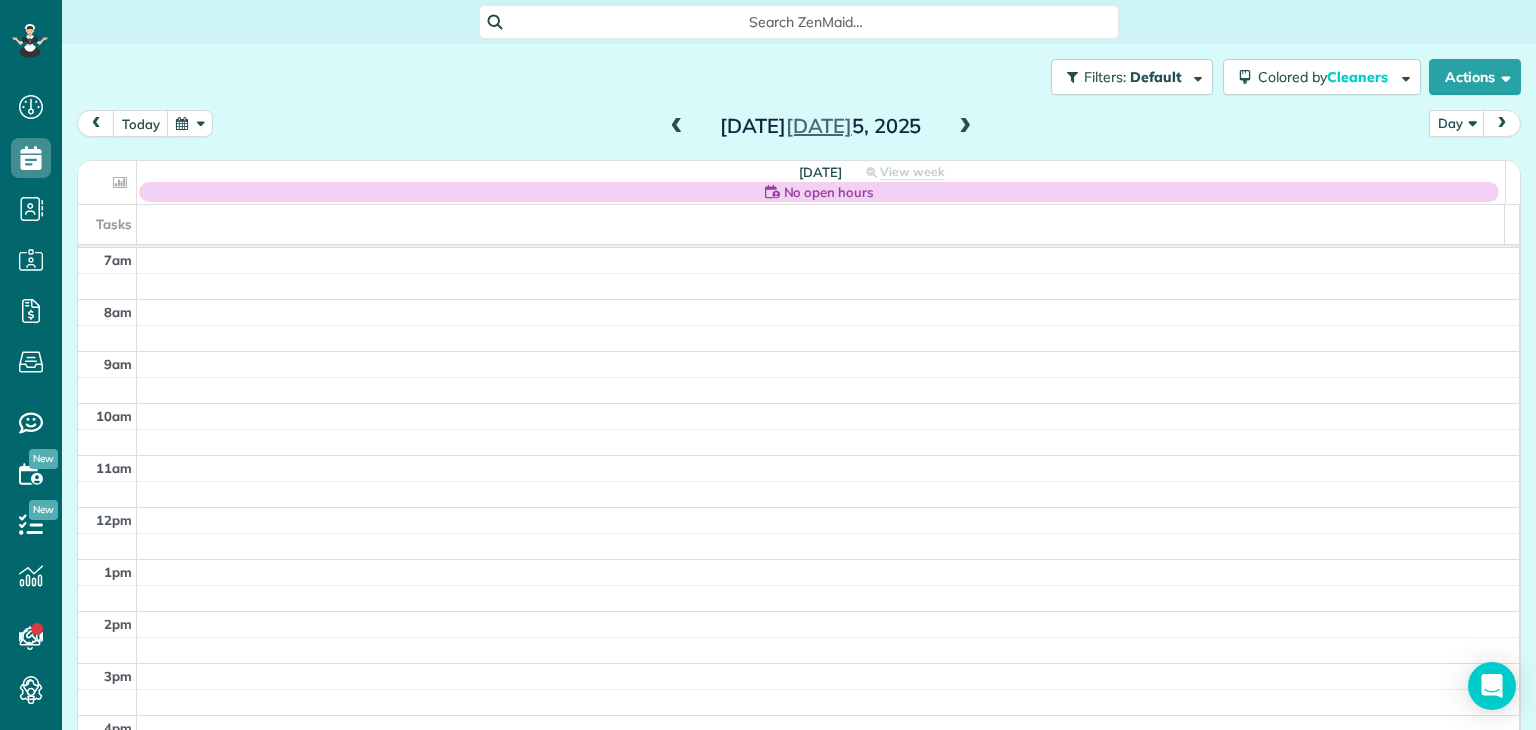 click at bounding box center (677, 127) 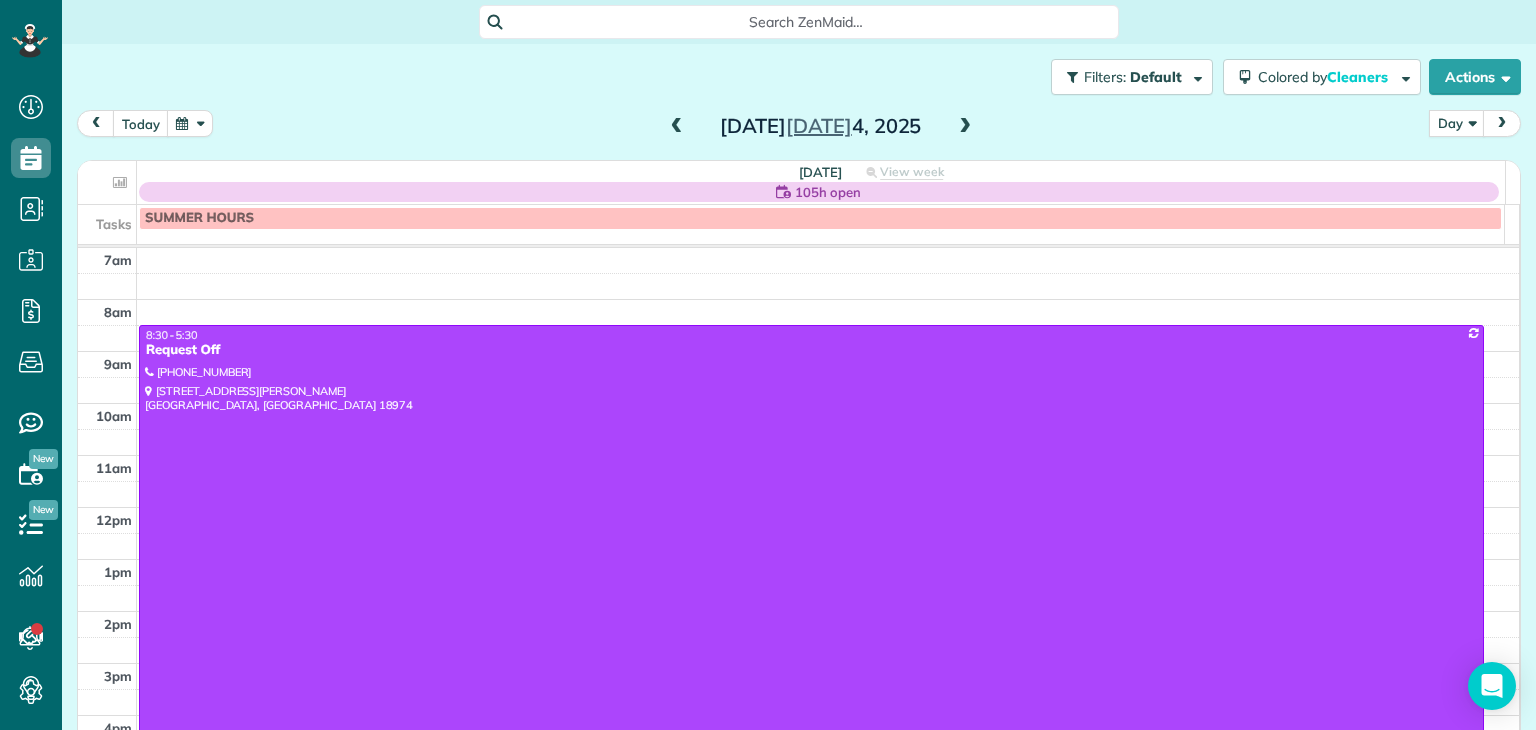 click at bounding box center [677, 127] 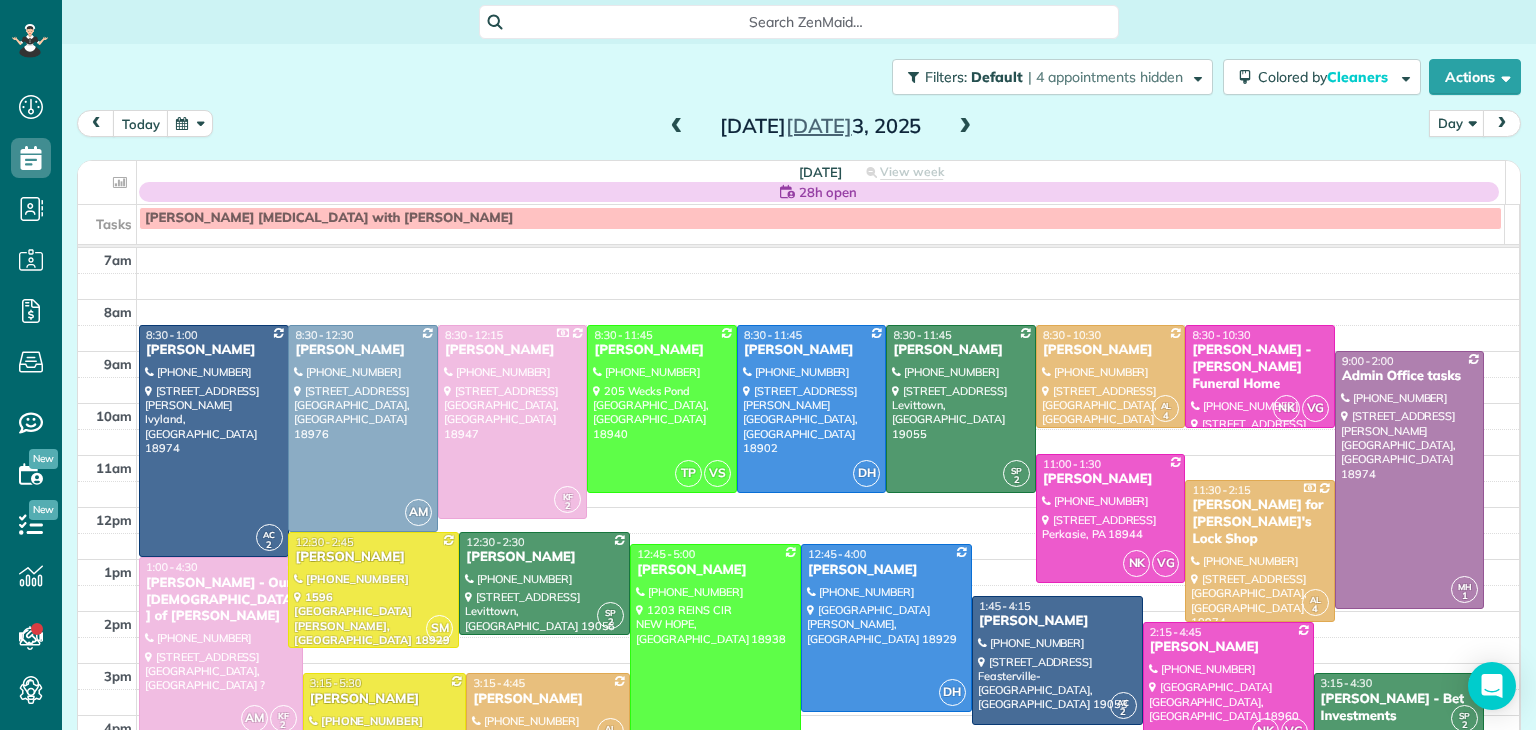 click at bounding box center [677, 127] 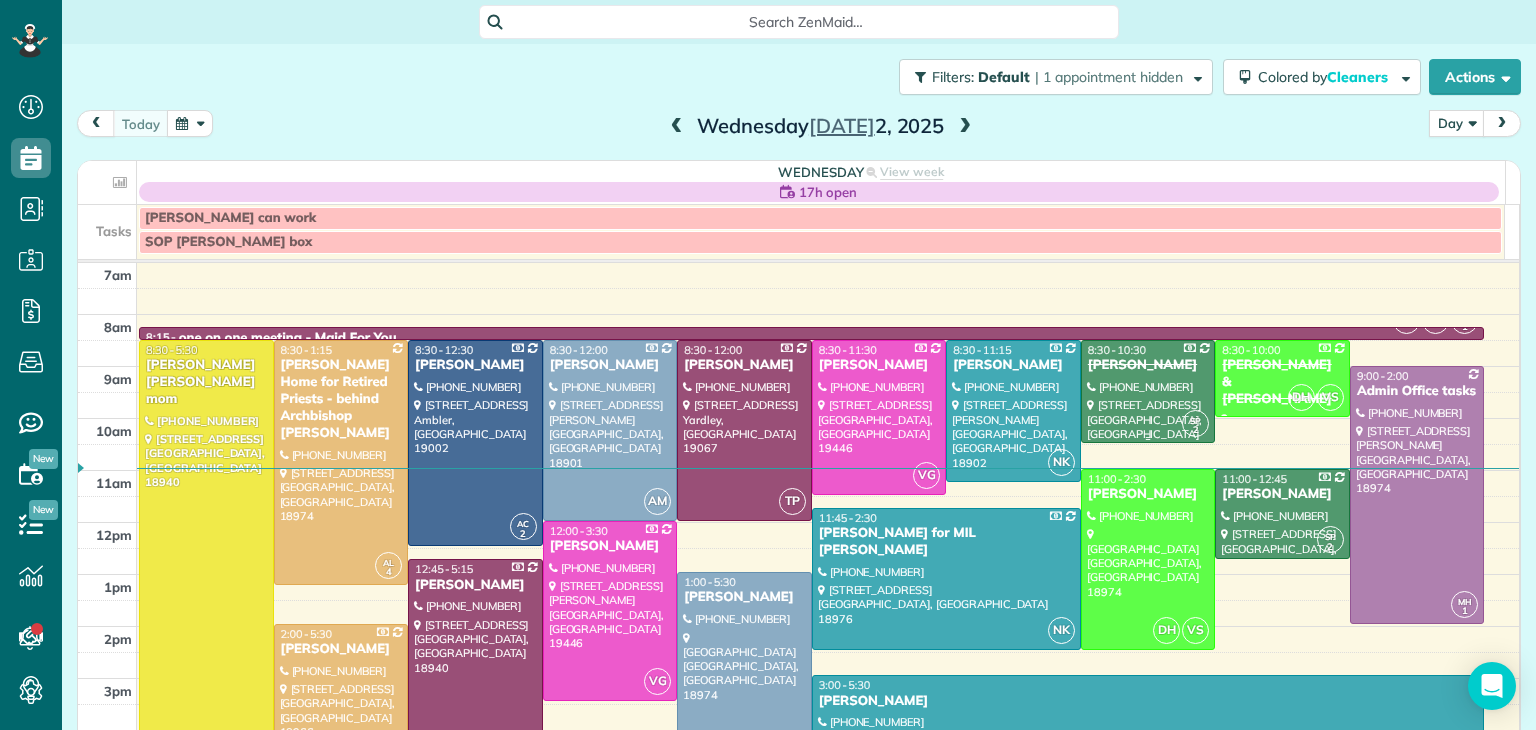 click at bounding box center (1148, 391) 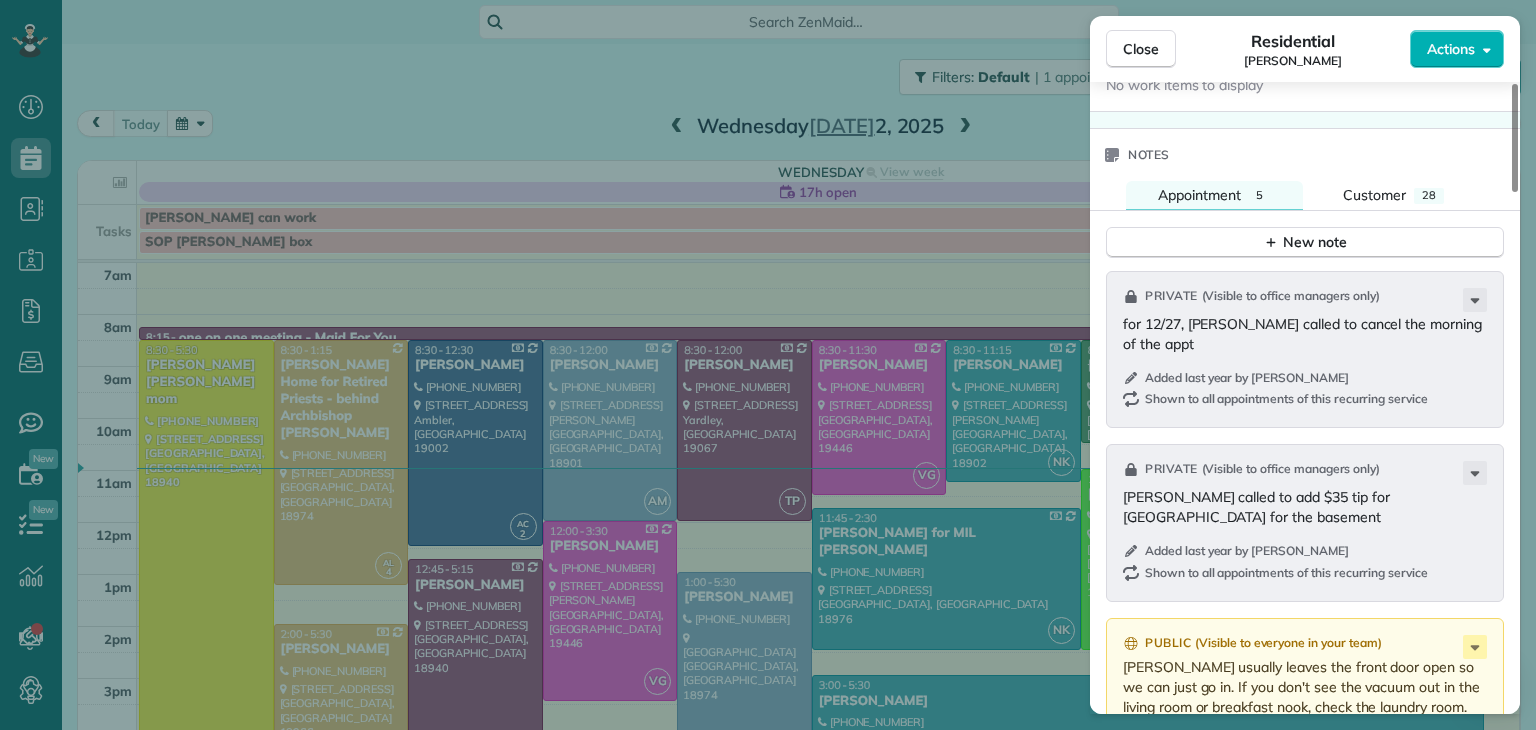 scroll, scrollTop: 2008, scrollLeft: 0, axis: vertical 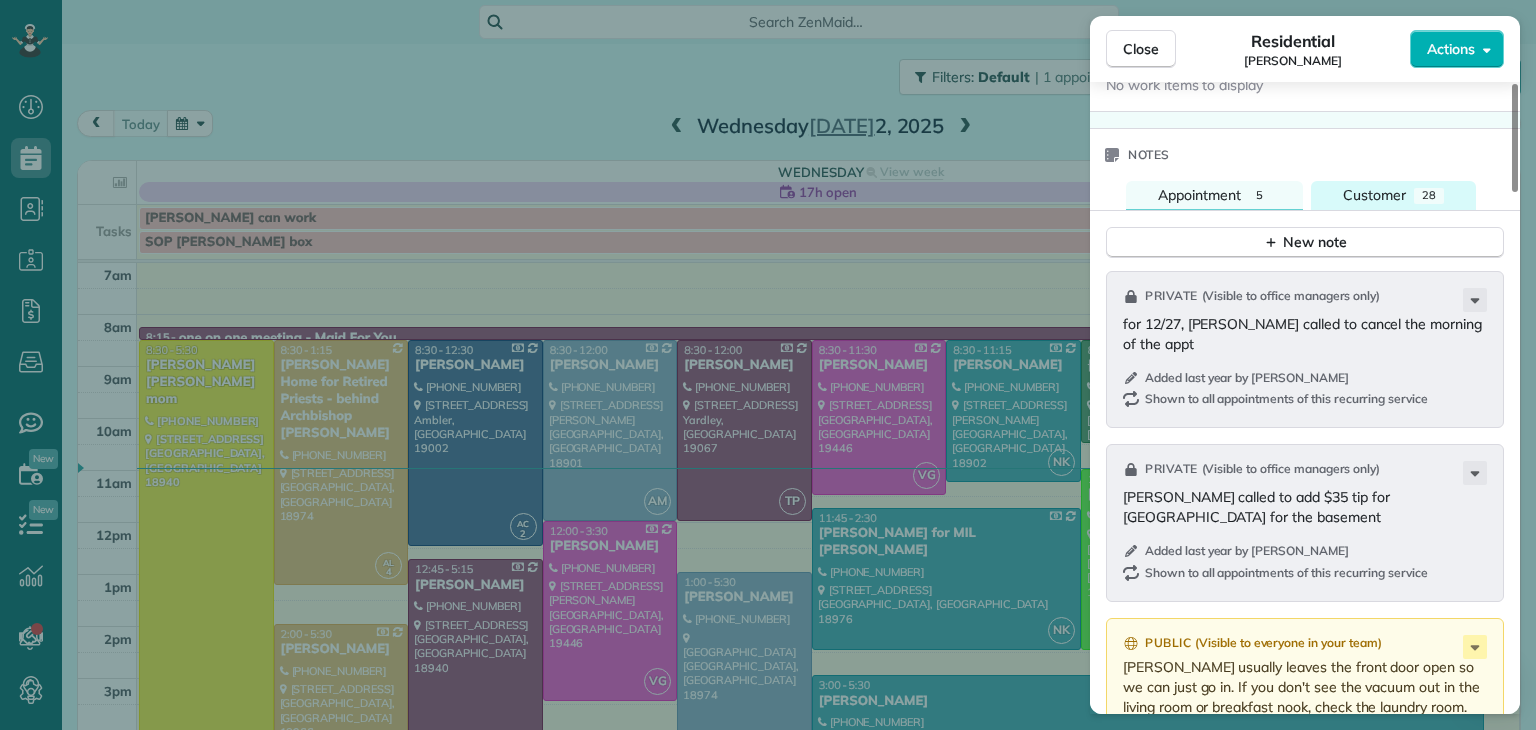 click on "Customer" at bounding box center [1374, 195] 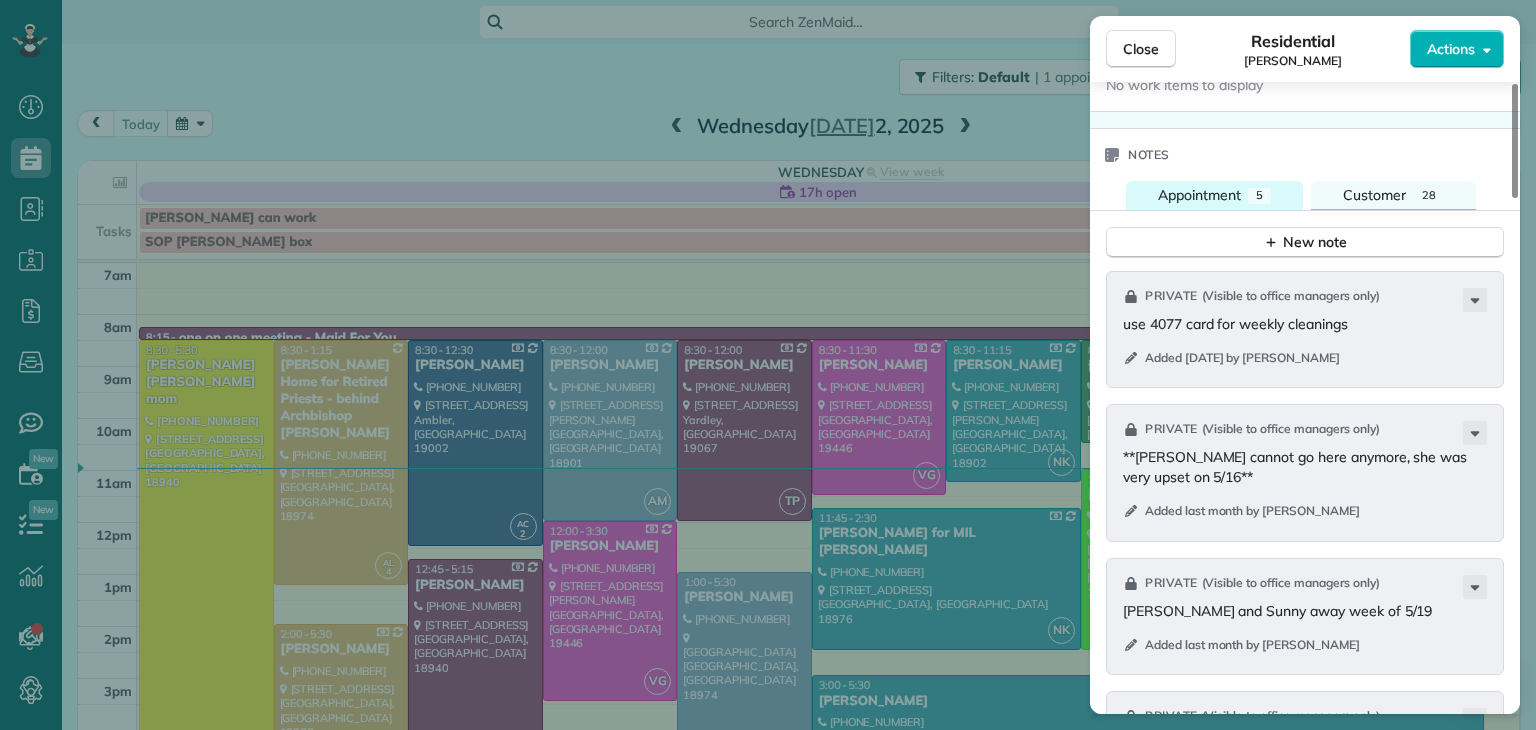 click on "Appointment" at bounding box center (1199, 195) 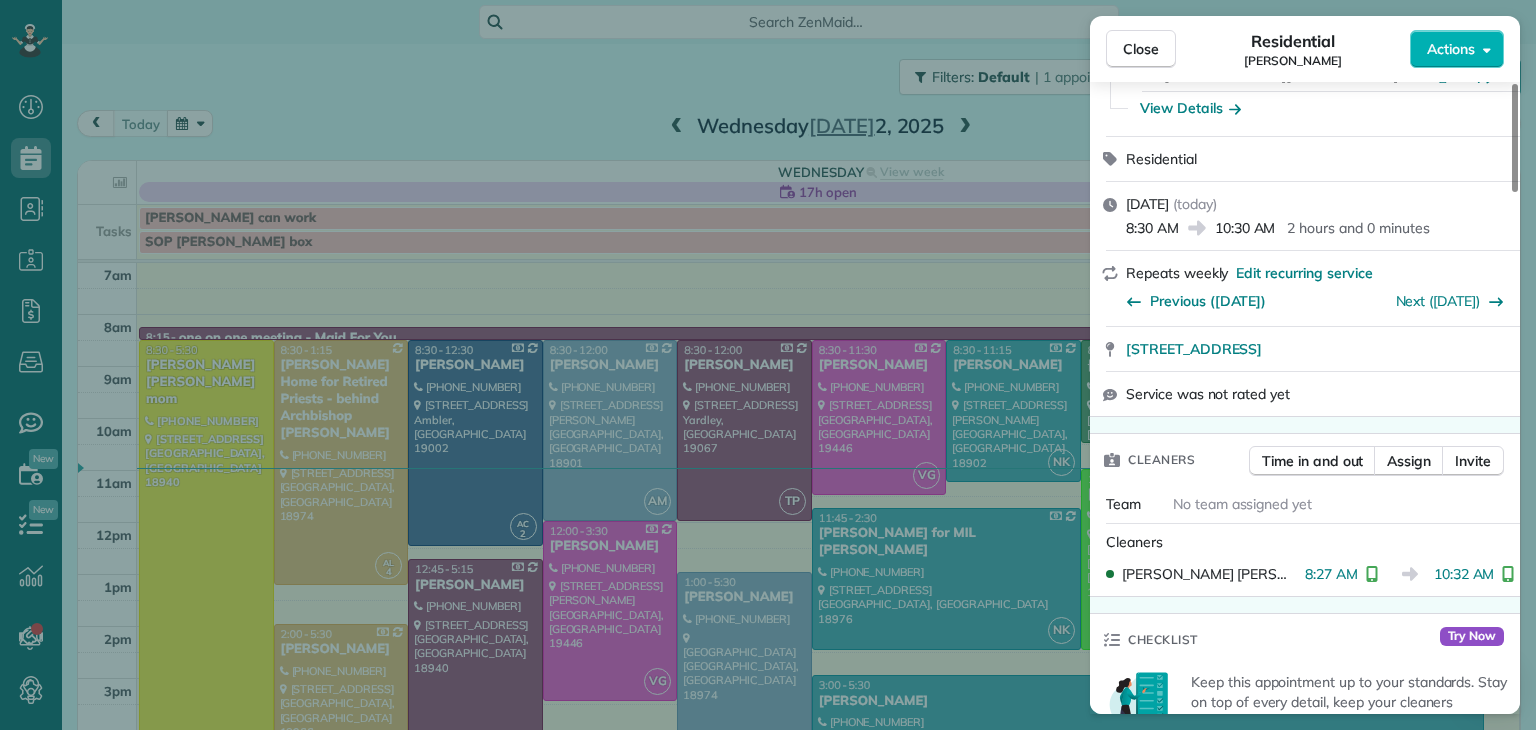 scroll, scrollTop: 0, scrollLeft: 0, axis: both 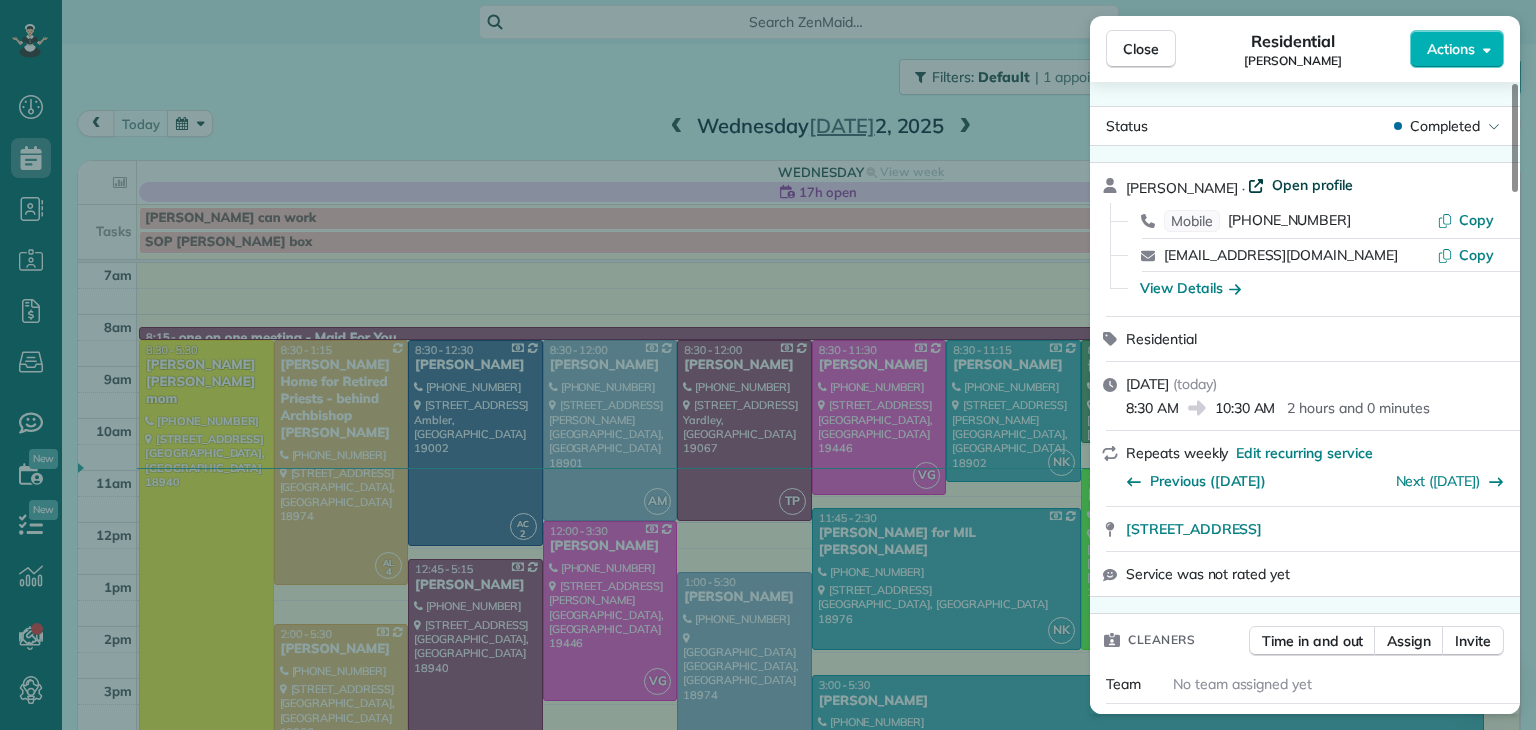 click on "Open profile" at bounding box center [1312, 185] 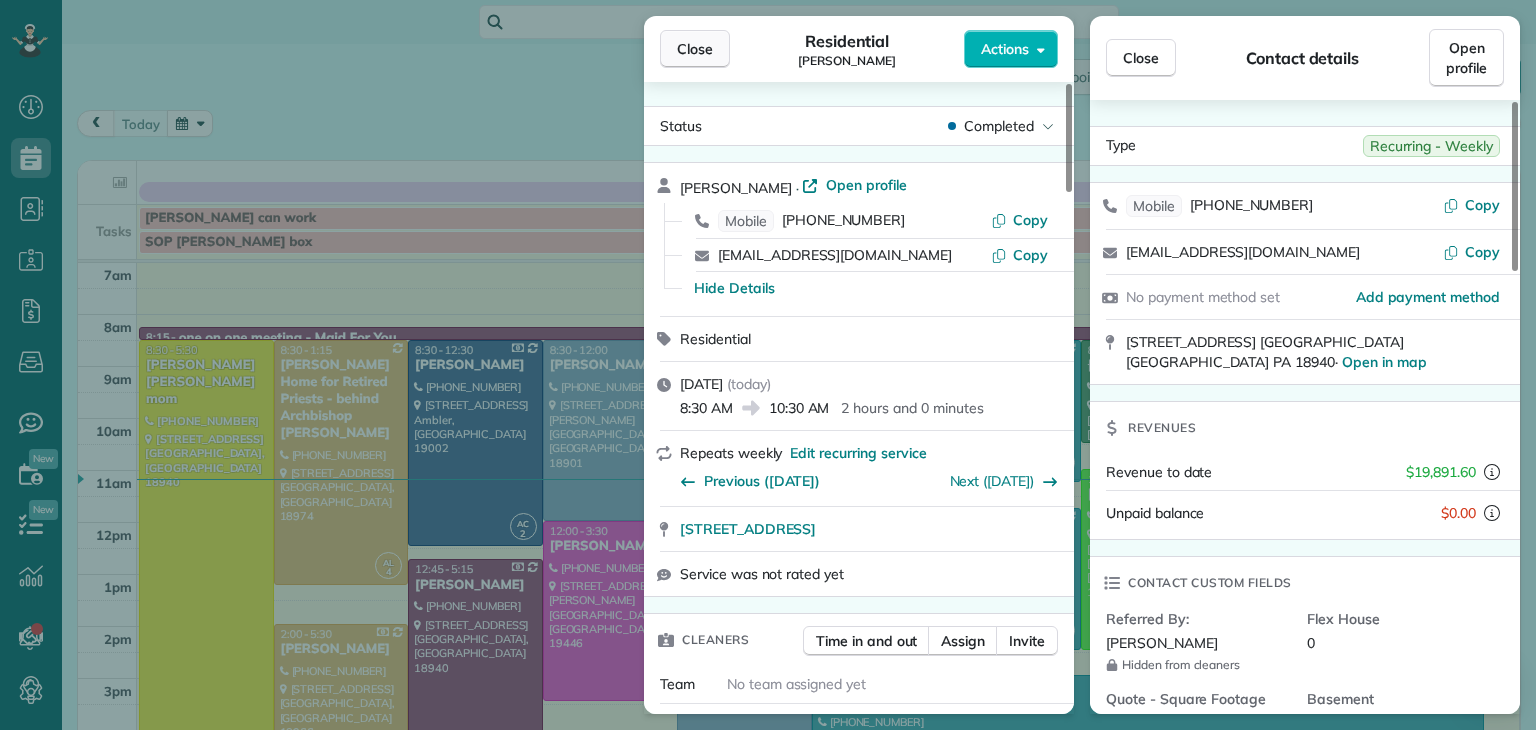 click on "Close" at bounding box center (695, 49) 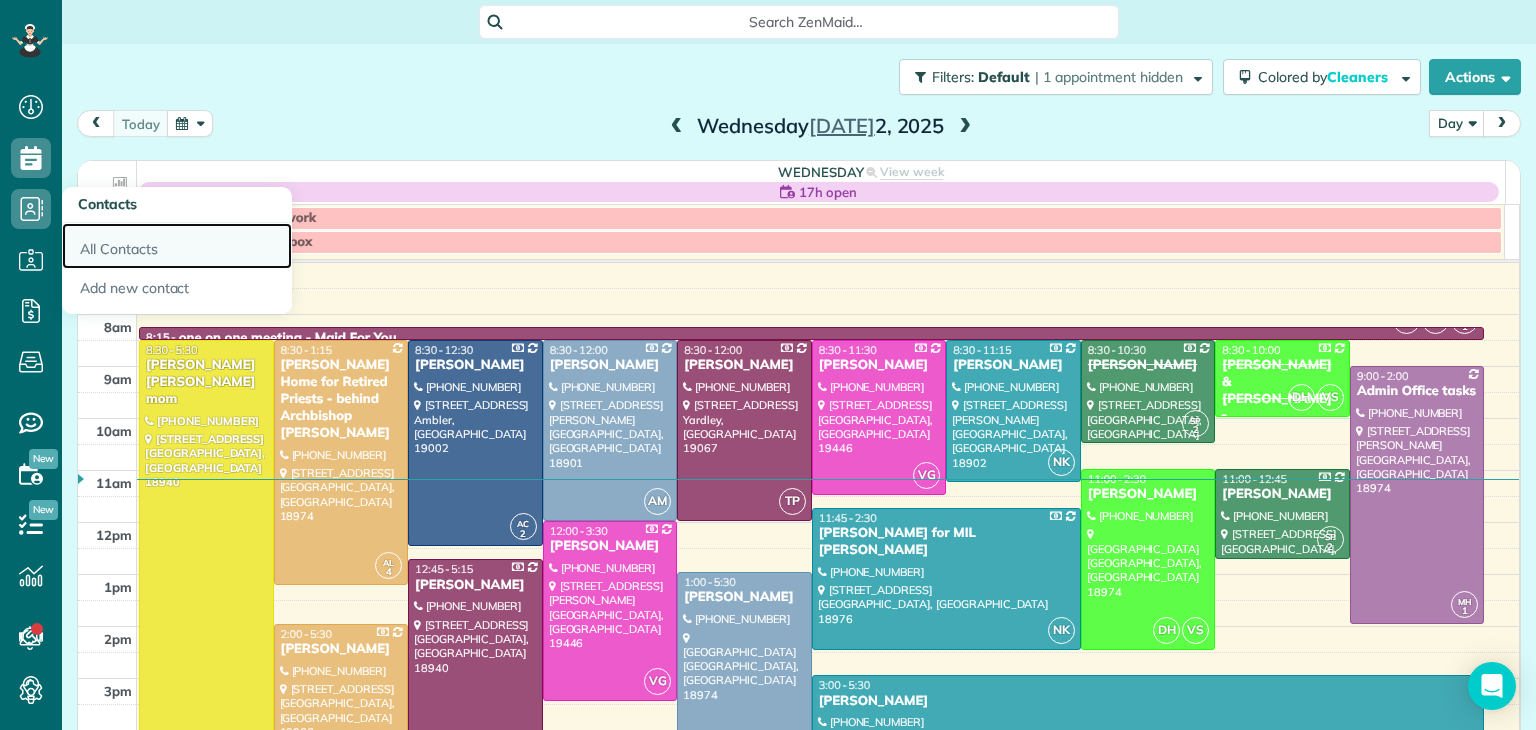 click on "All Contacts" at bounding box center (177, 246) 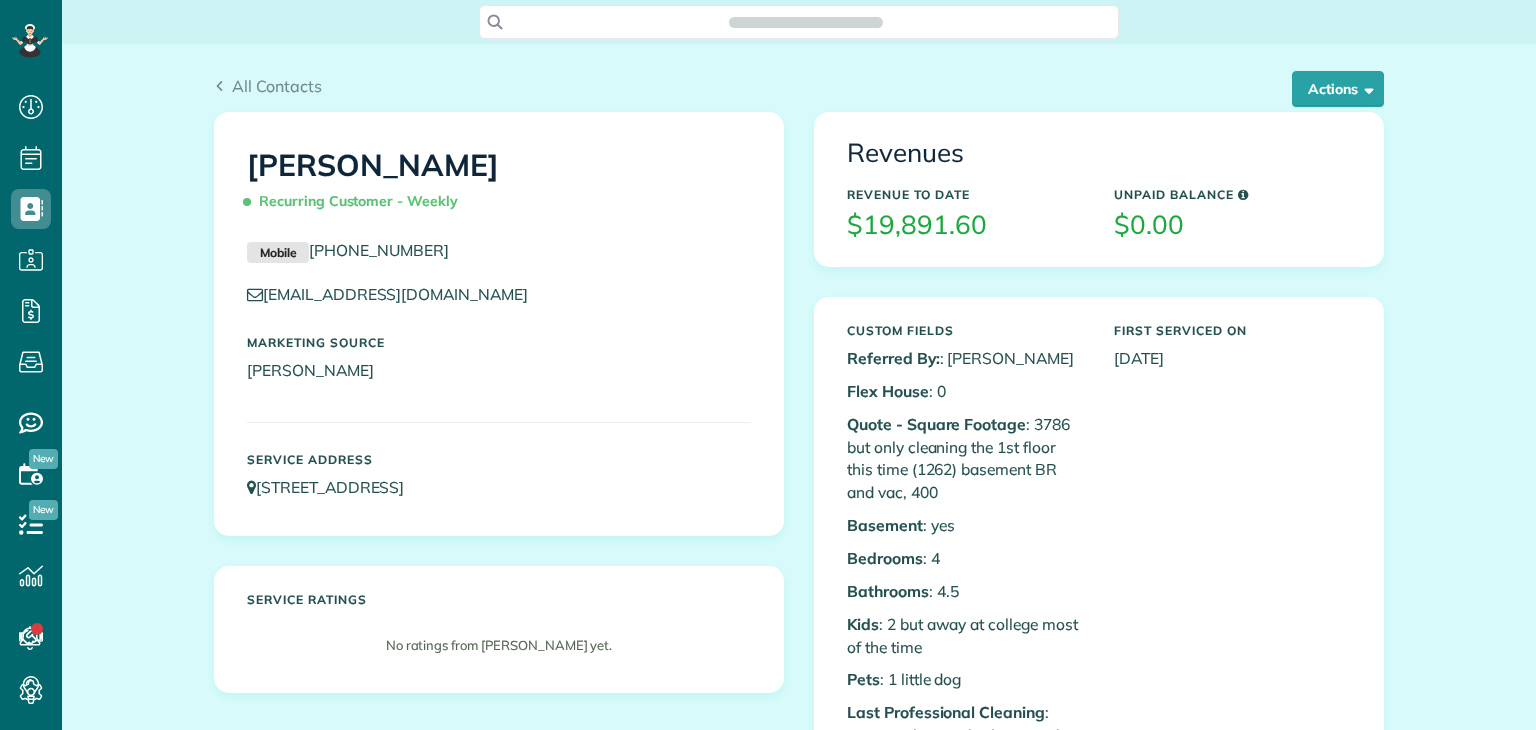 scroll, scrollTop: 0, scrollLeft: 0, axis: both 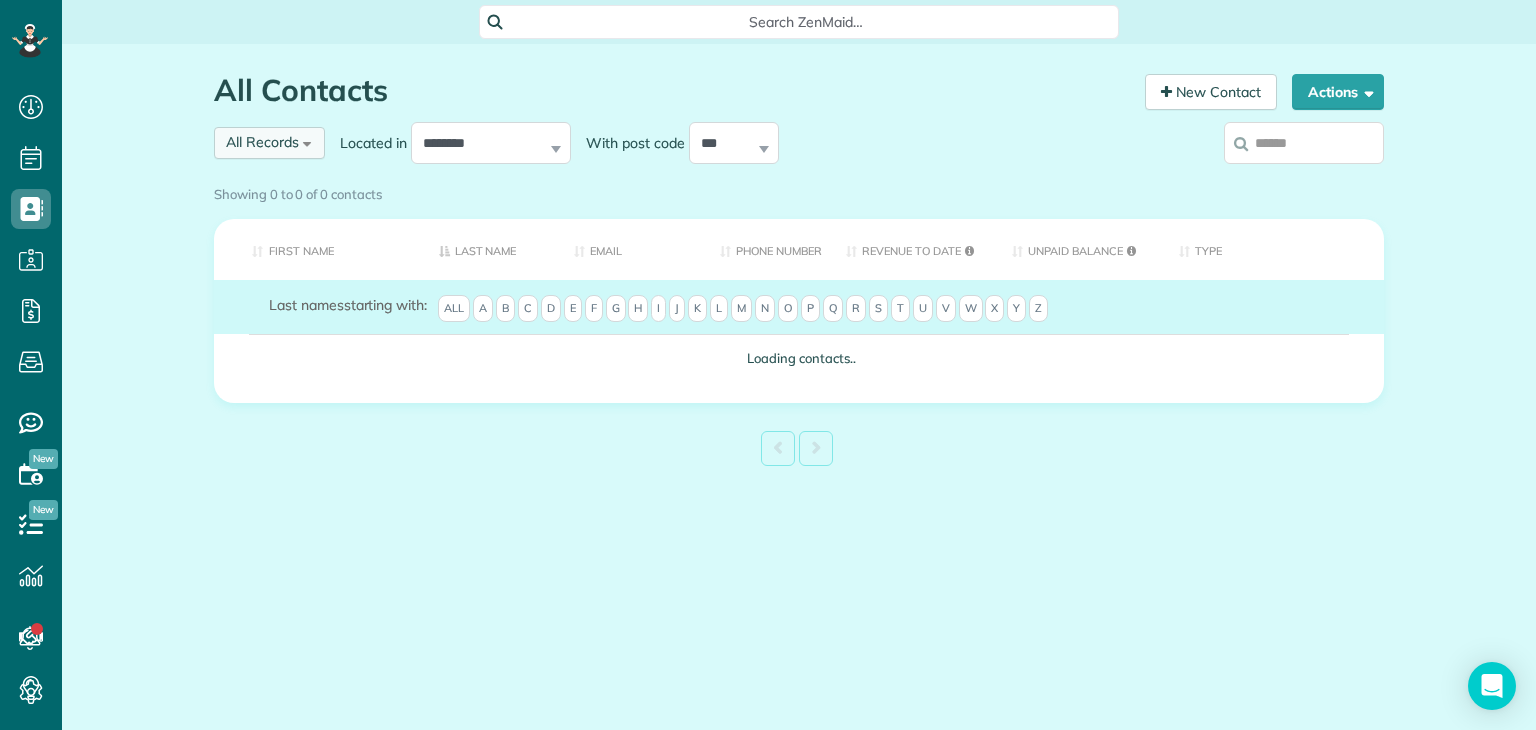click on "All Records" at bounding box center [262, 142] 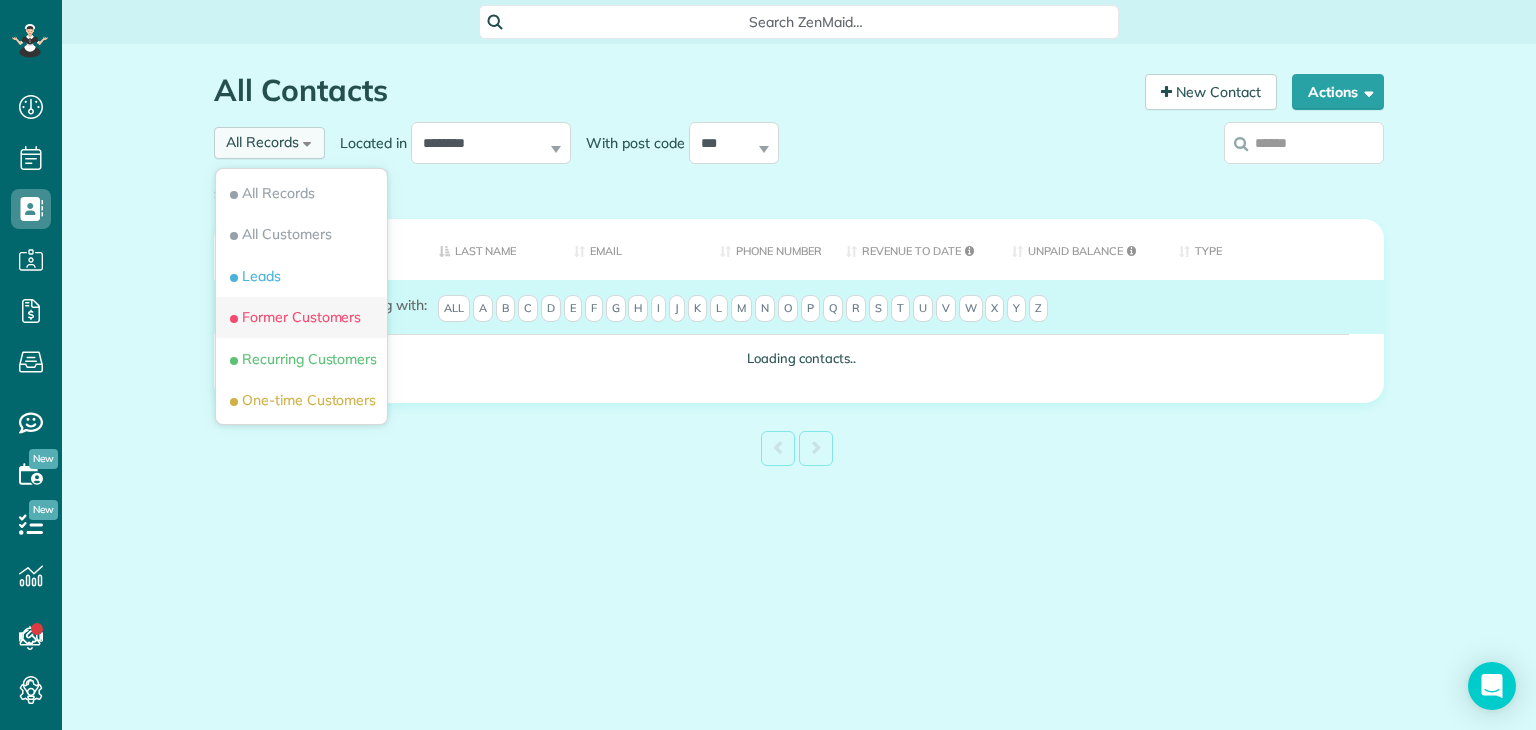 click on "Former Customers" at bounding box center [301, 318] 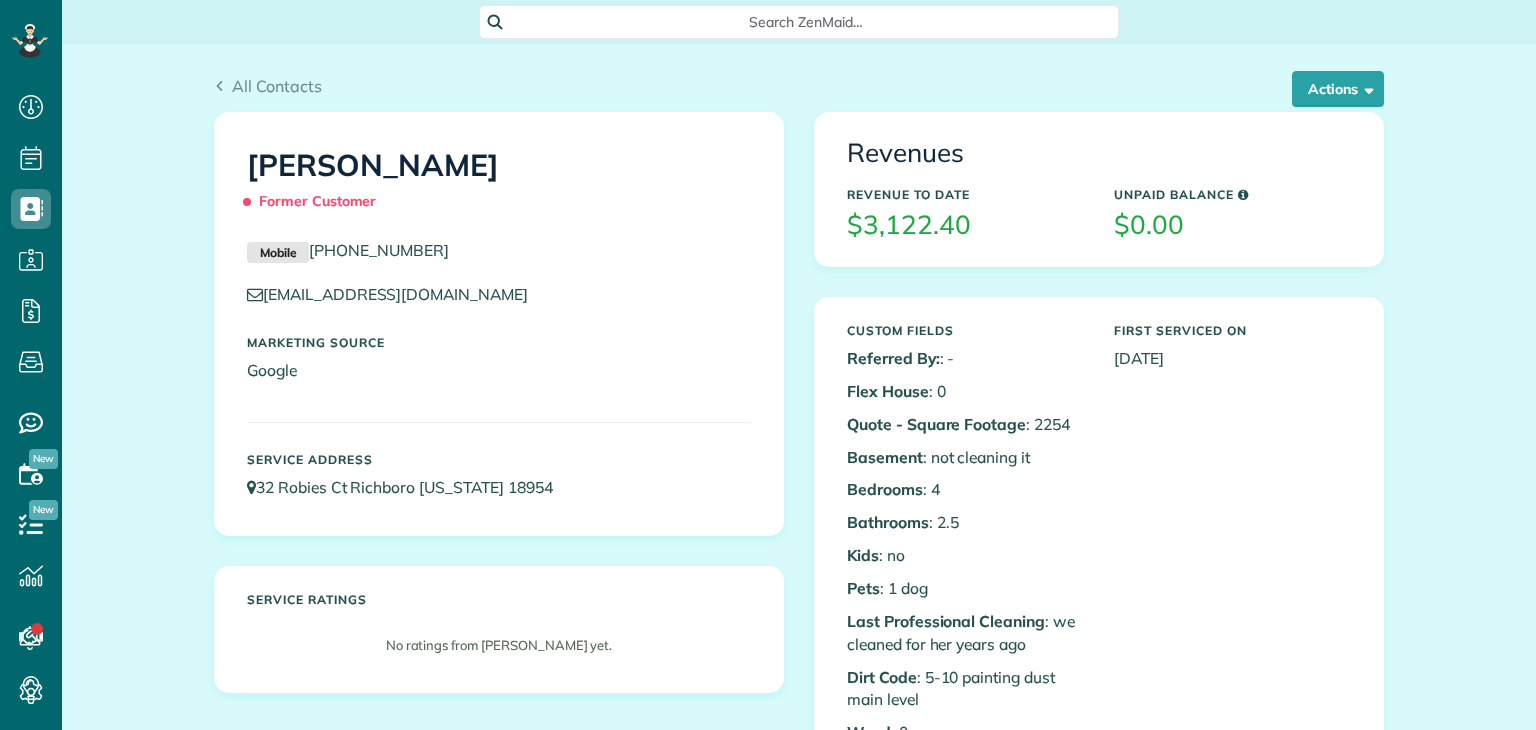 scroll, scrollTop: 0, scrollLeft: 0, axis: both 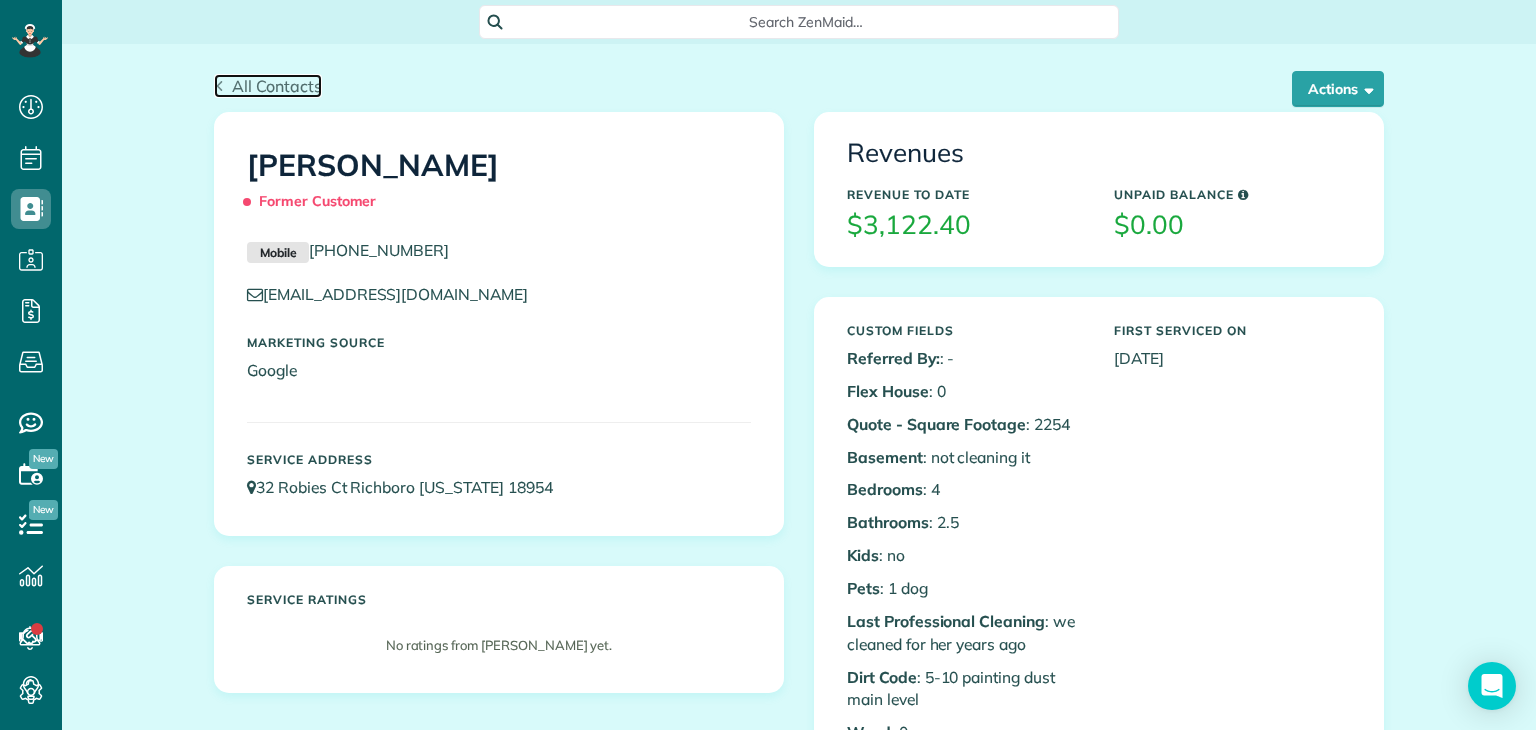 click 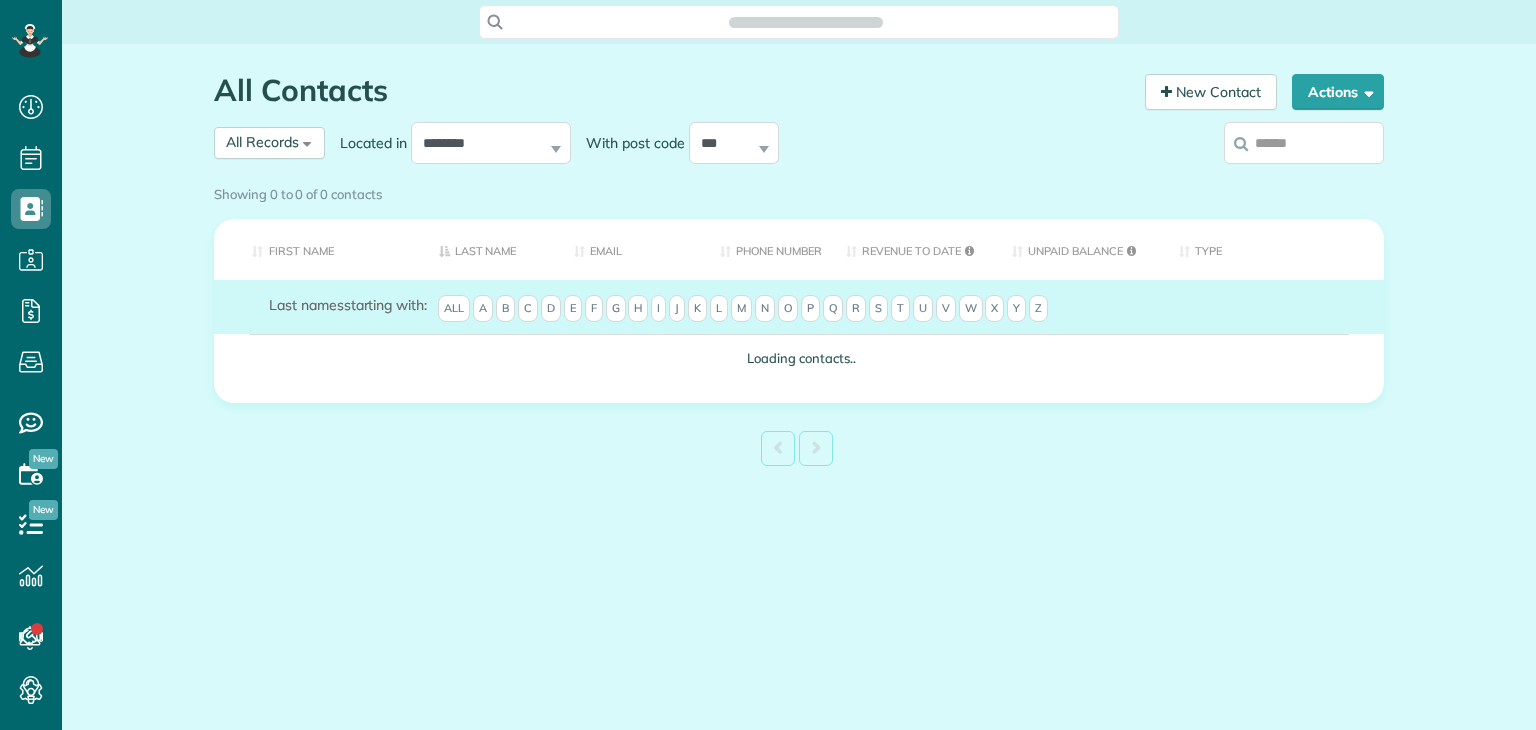 scroll, scrollTop: 0, scrollLeft: 0, axis: both 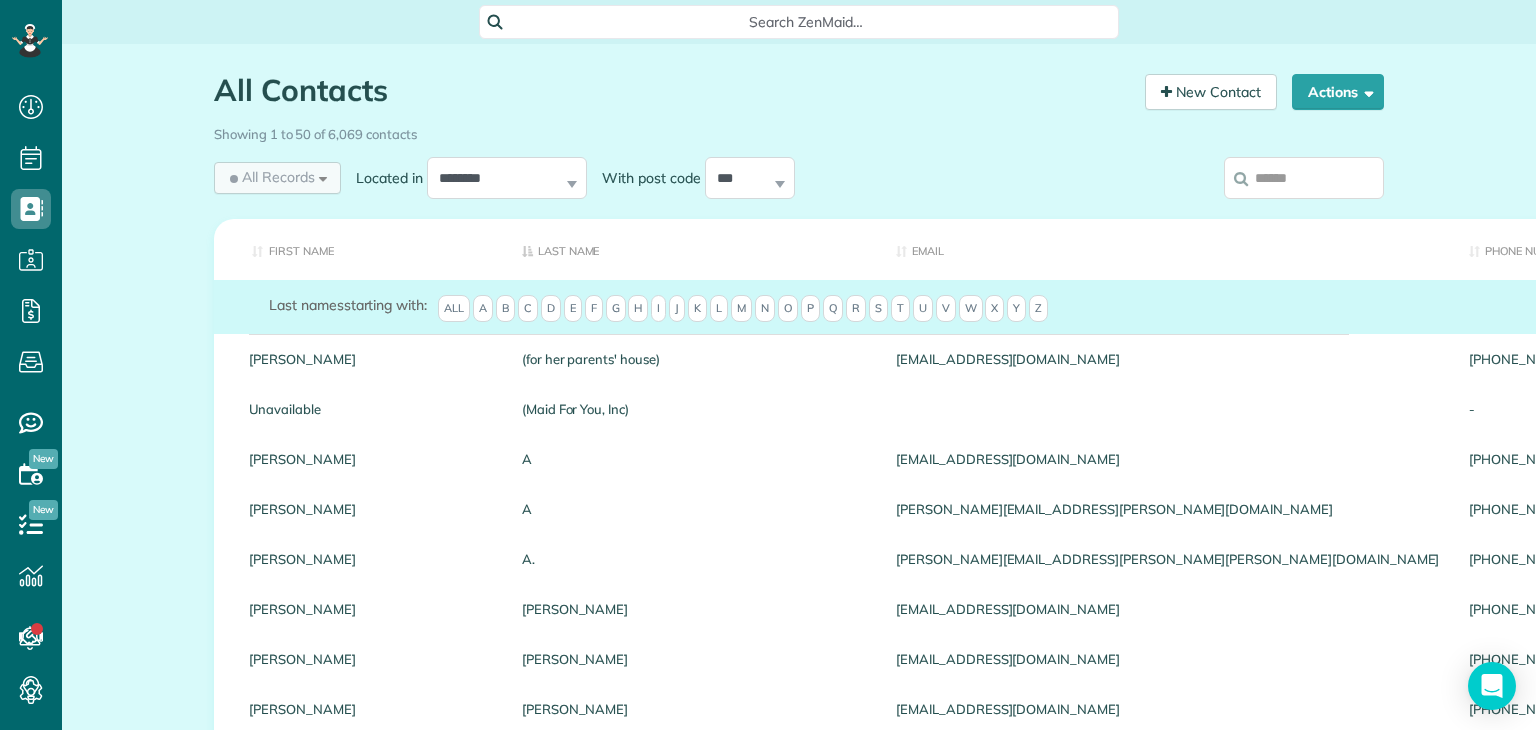 click on "All Records" at bounding box center (270, 177) 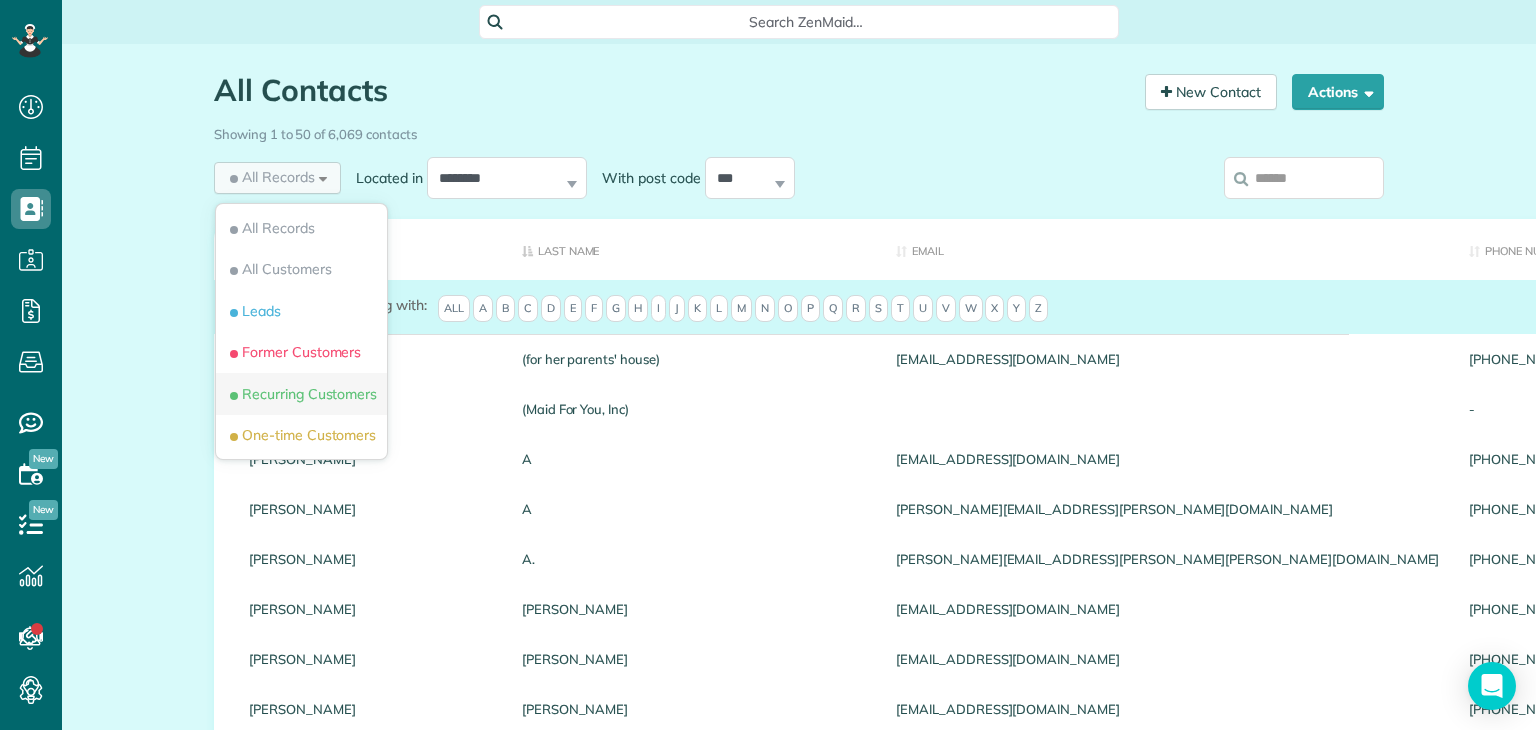click on "Recurring Customers" at bounding box center [301, 394] 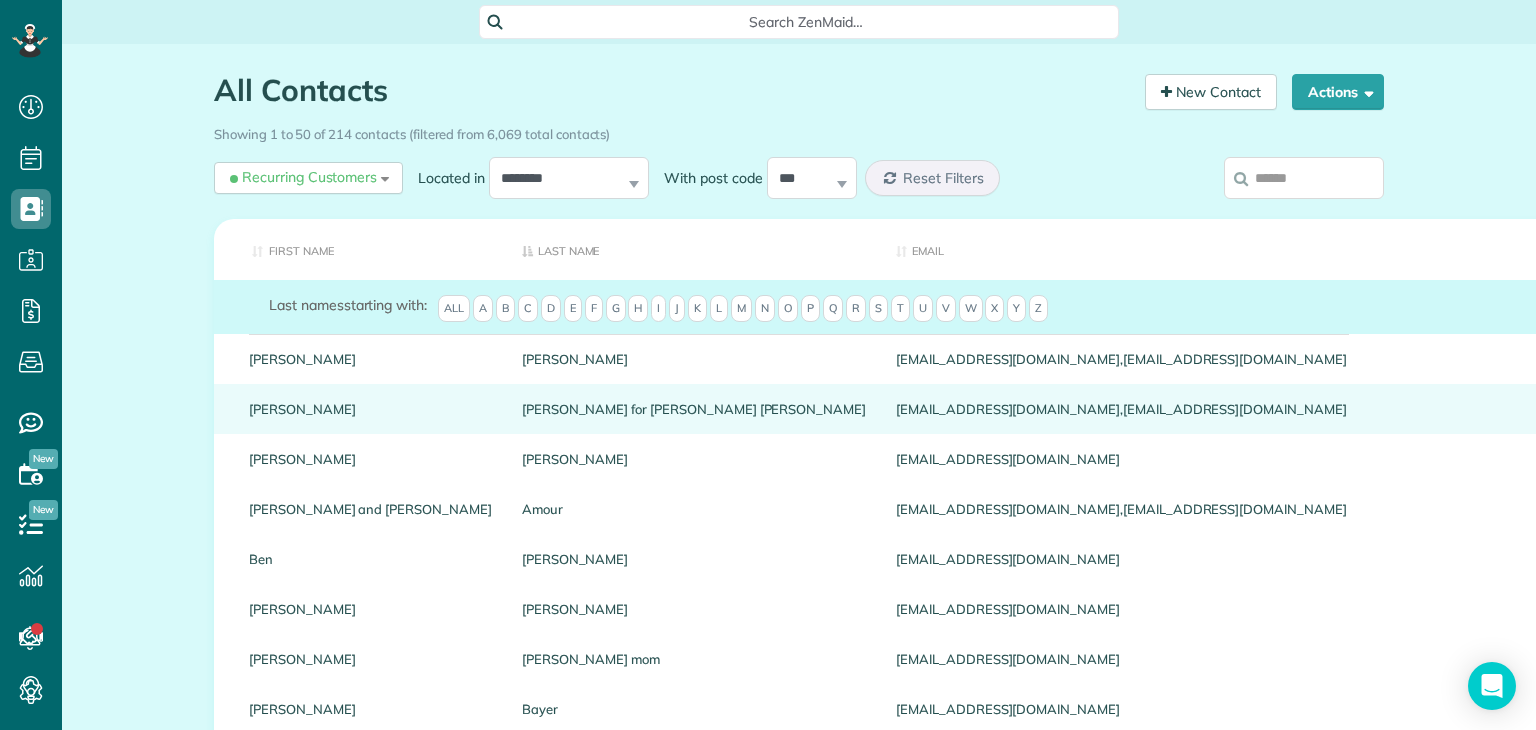 click on "$0.00" at bounding box center (2078, 409) 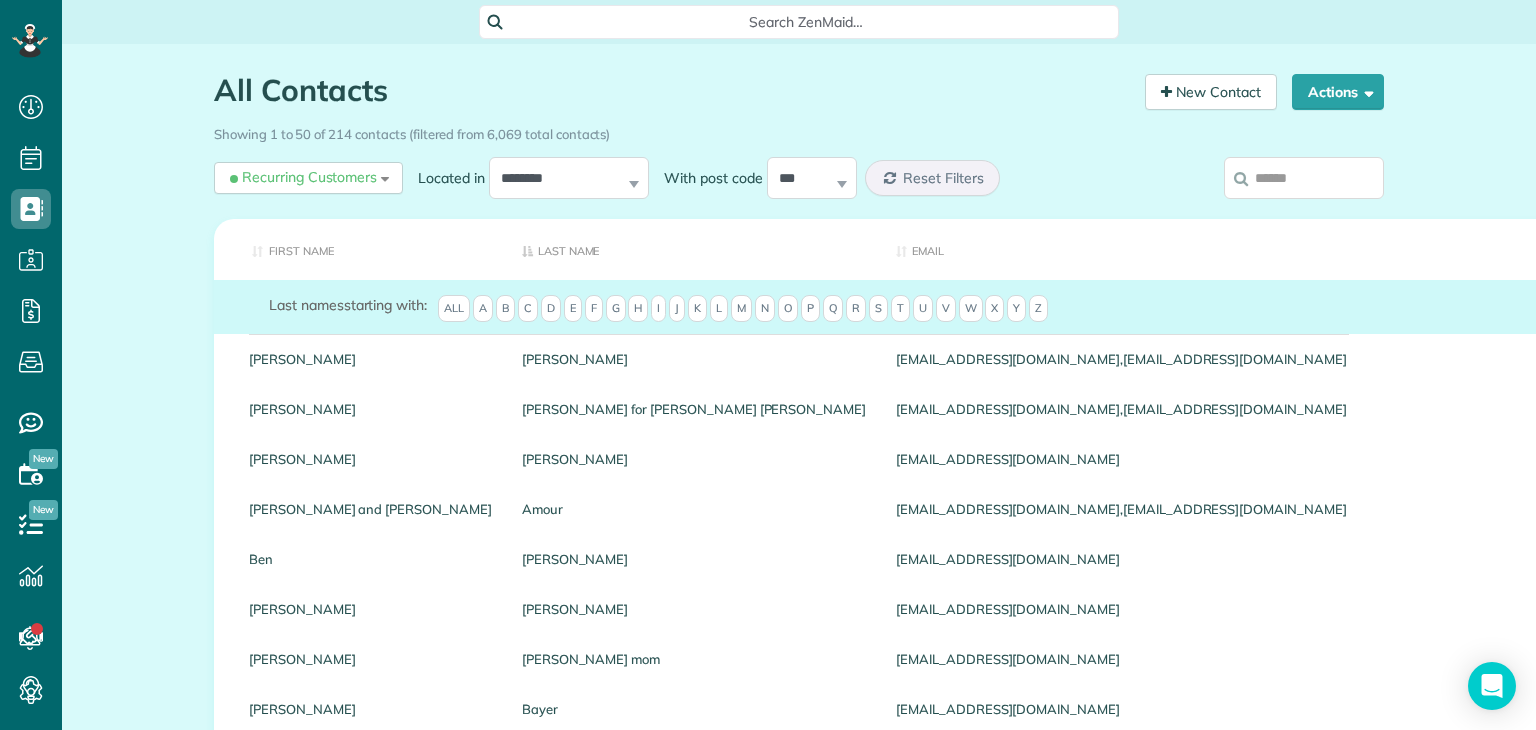 click on "Type" at bounding box center [2270, 249] 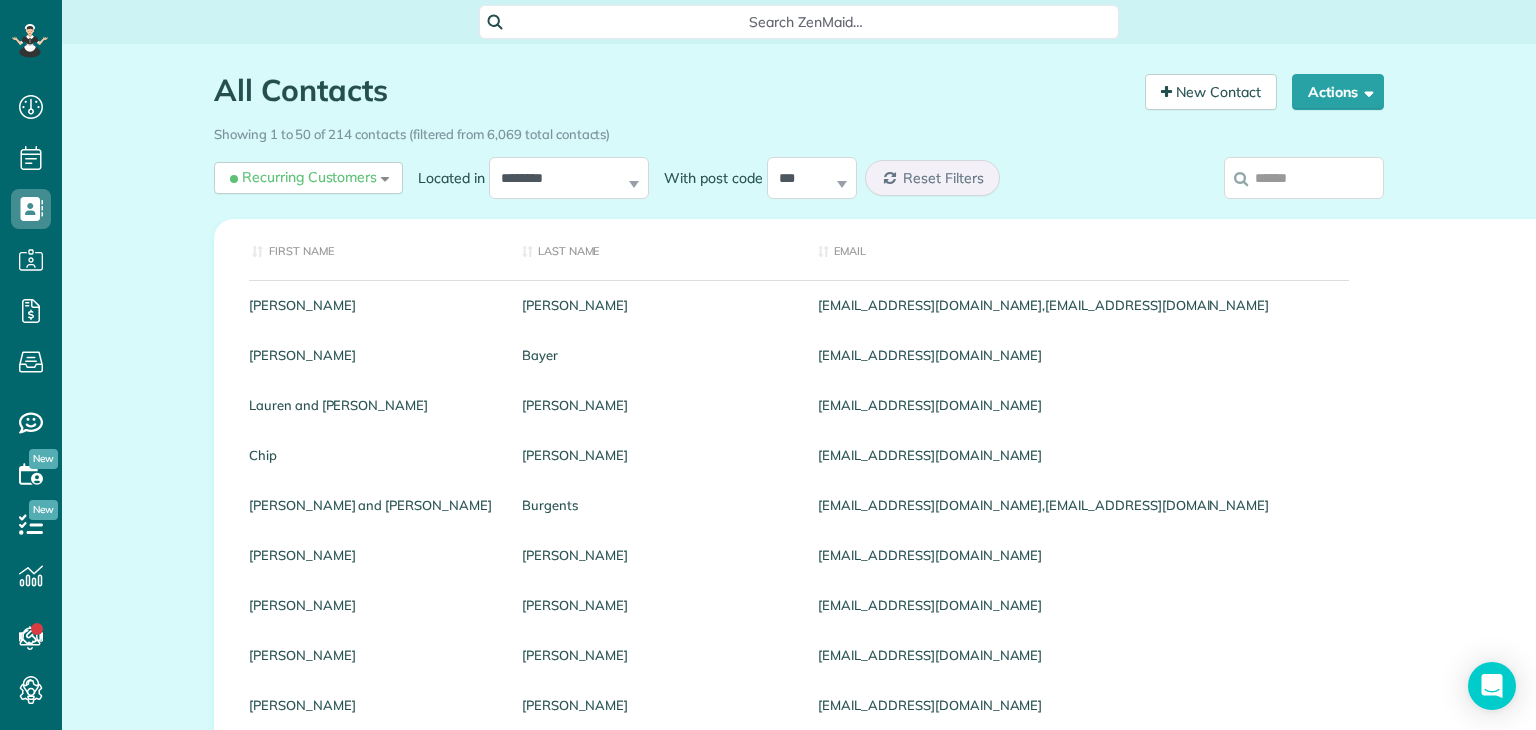 click on "Type" at bounding box center (2192, 249) 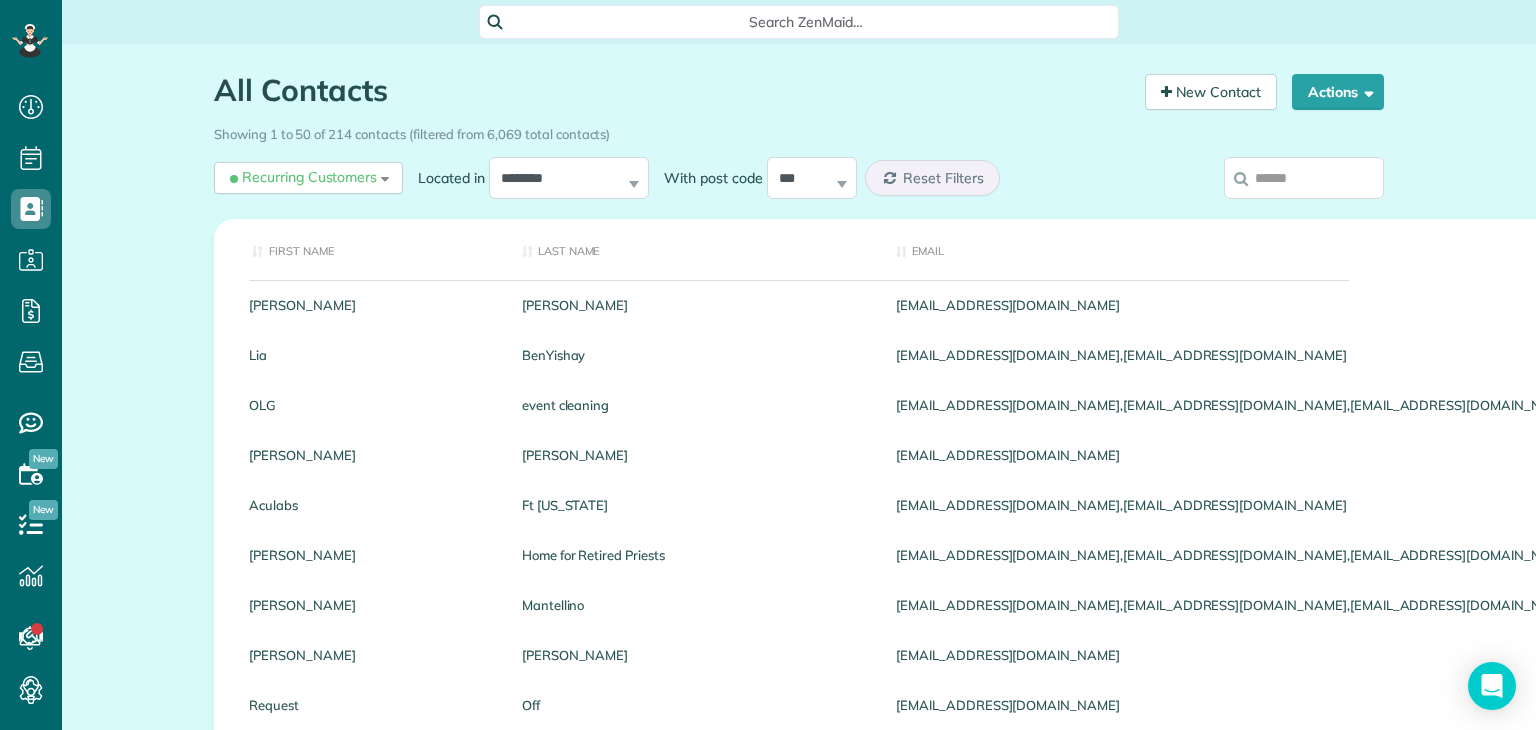 click on "Phone number" at bounding box center [2115, 249] 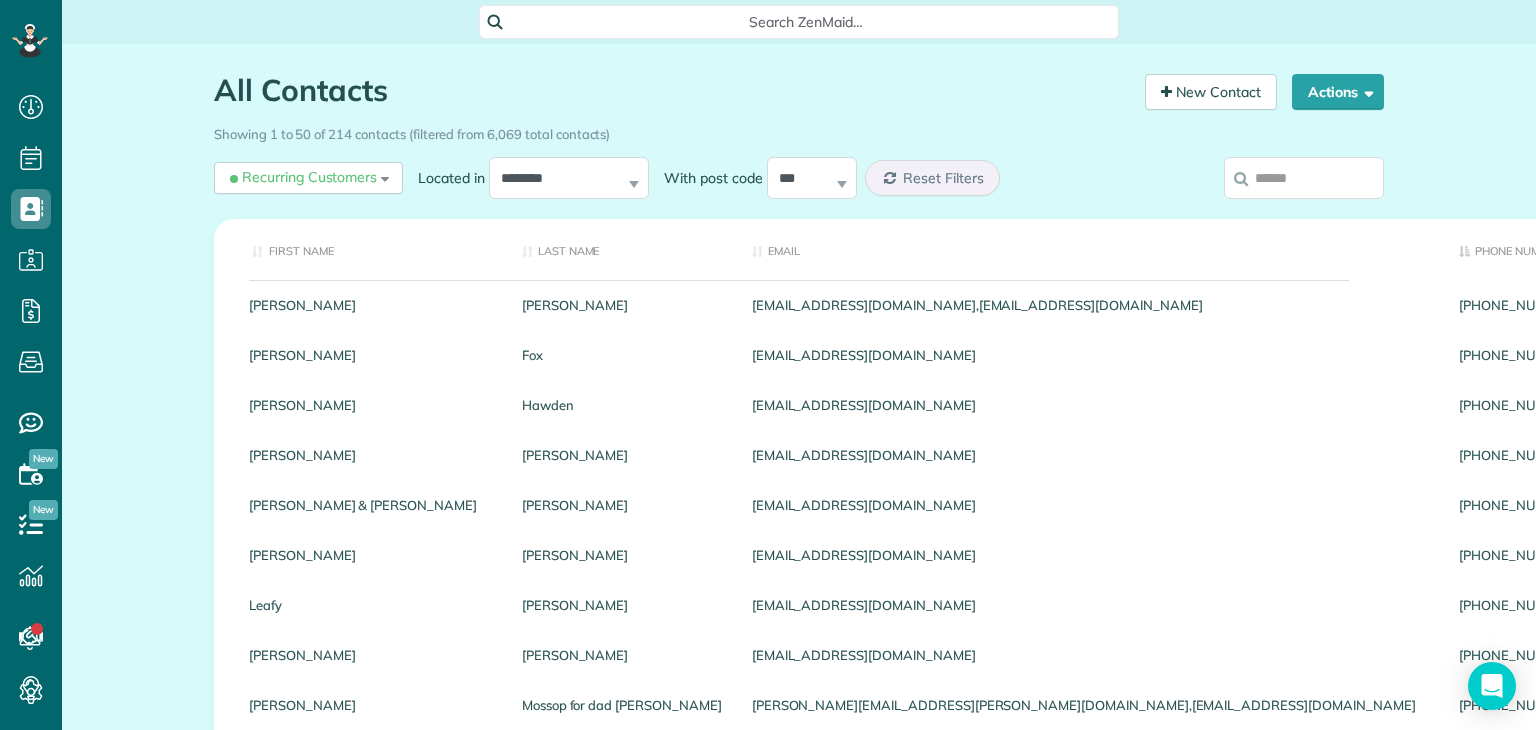 click on "Unpaid Balance" at bounding box center (1840, 249) 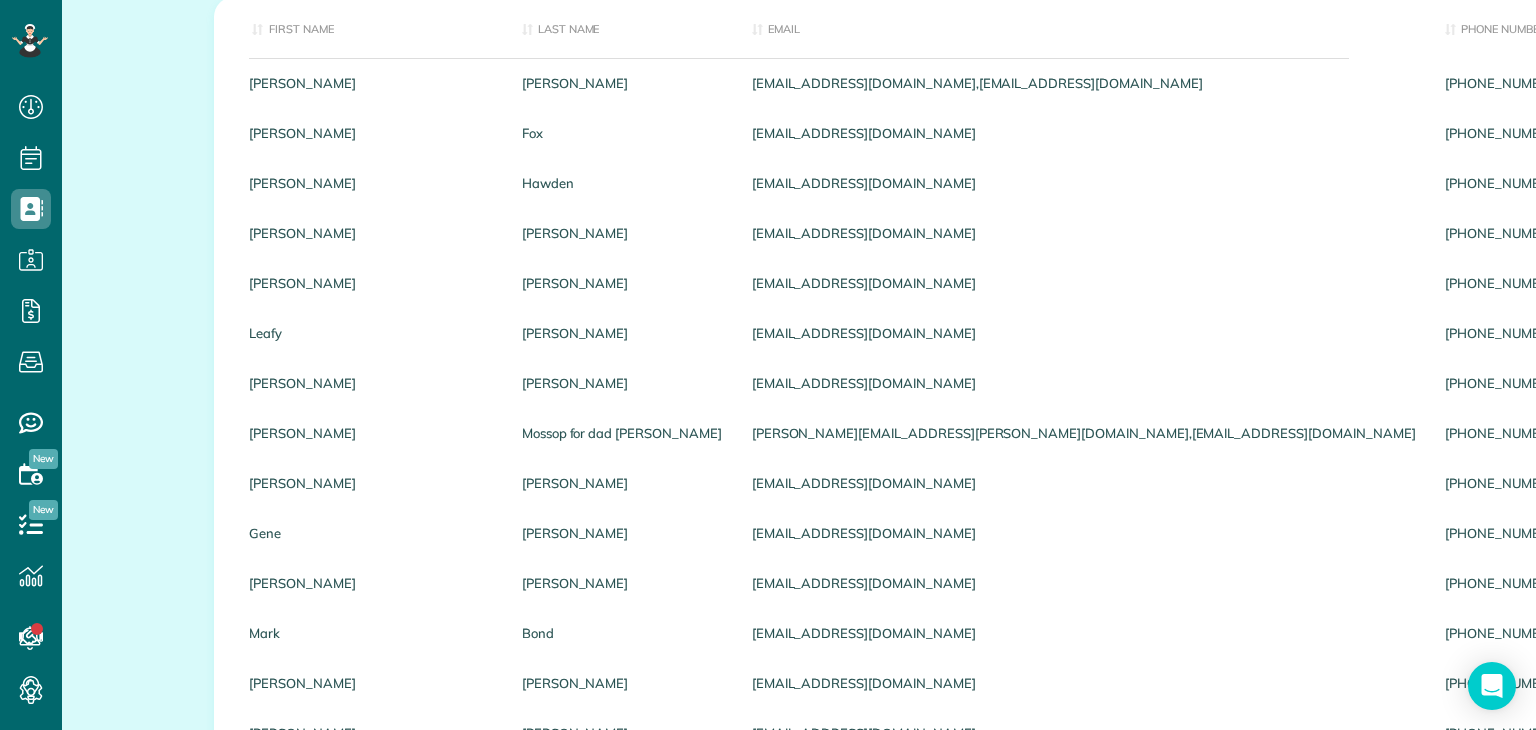 scroll, scrollTop: 223, scrollLeft: 0, axis: vertical 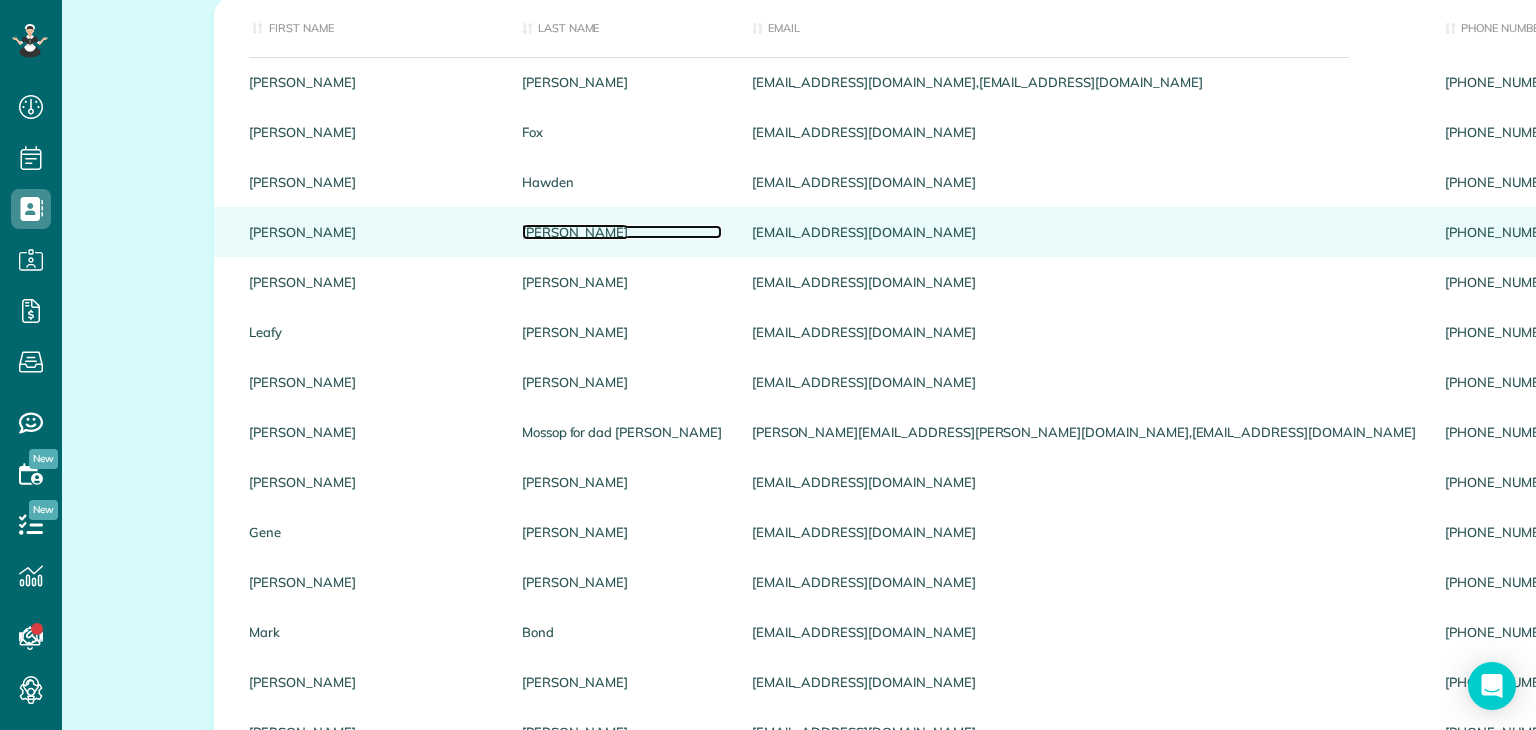 click on "Nelson" at bounding box center (622, 232) 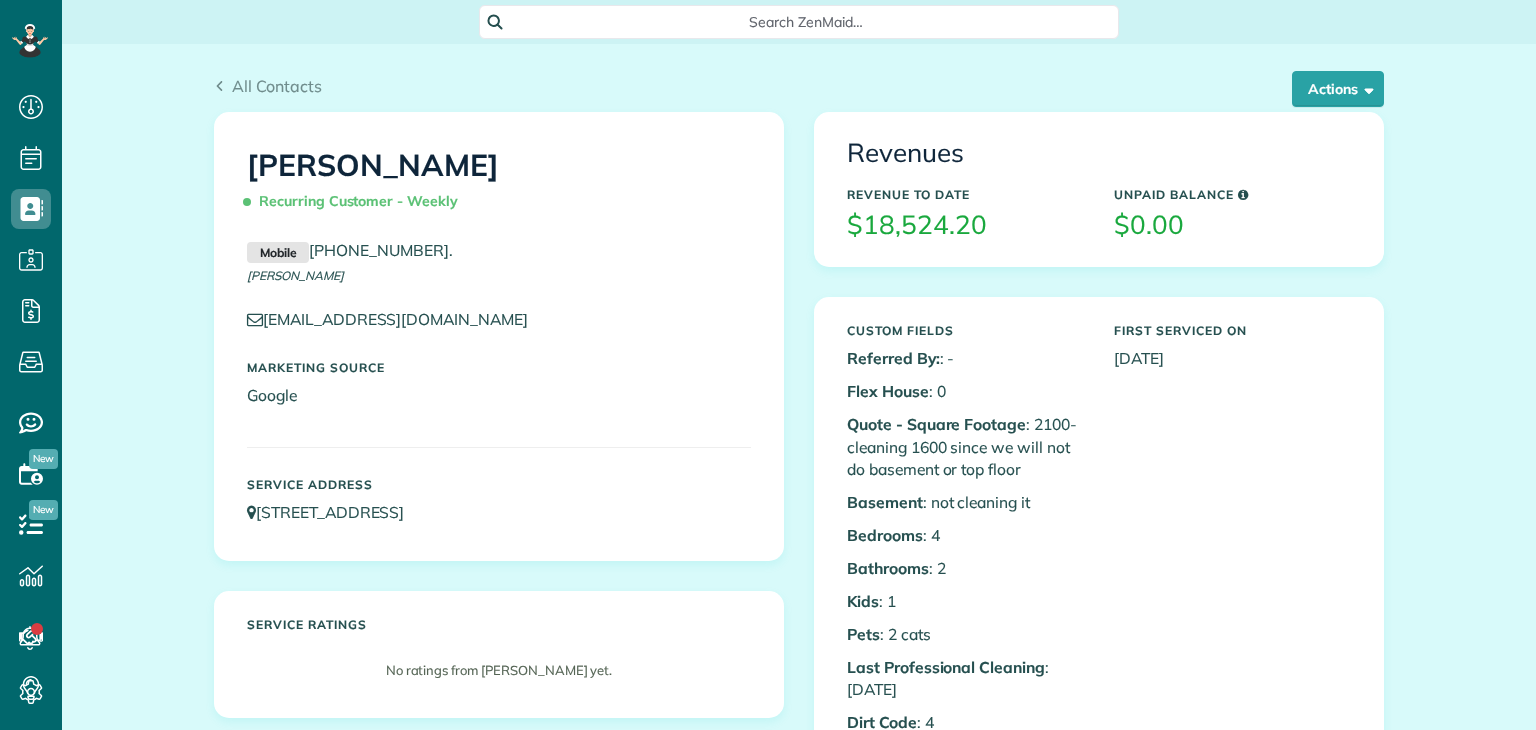 scroll, scrollTop: 0, scrollLeft: 0, axis: both 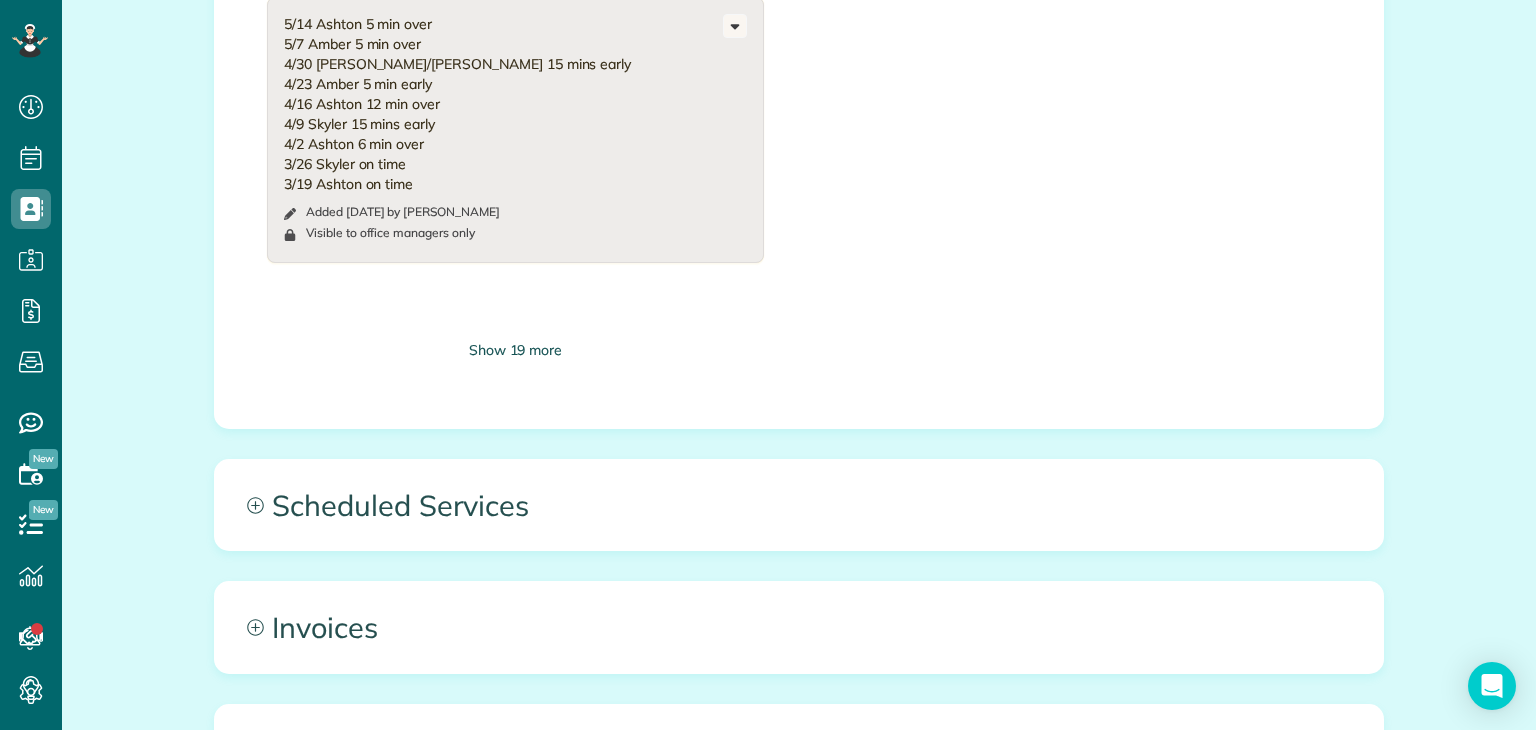 click on "Show 19 more" at bounding box center [515, 350] 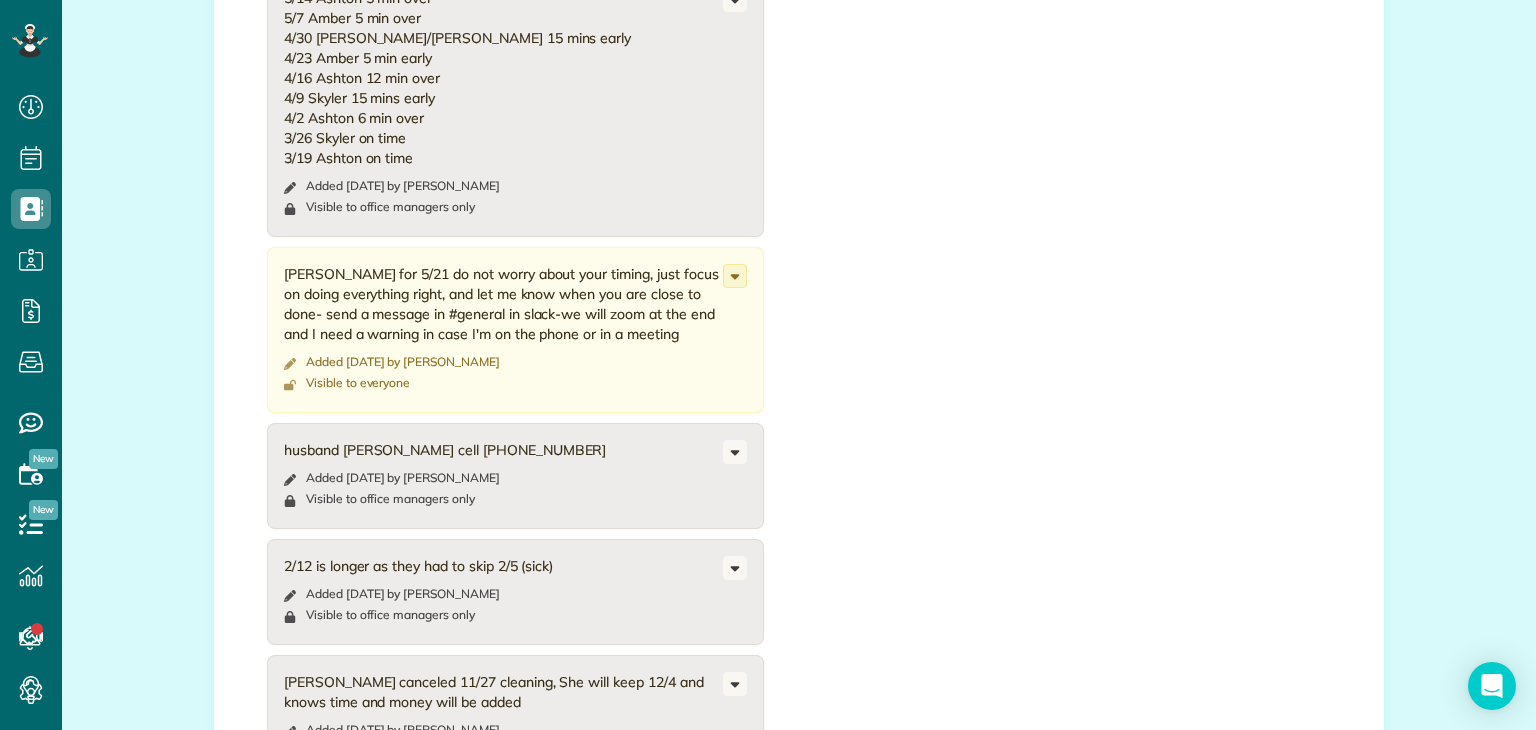 scroll, scrollTop: 2004, scrollLeft: 0, axis: vertical 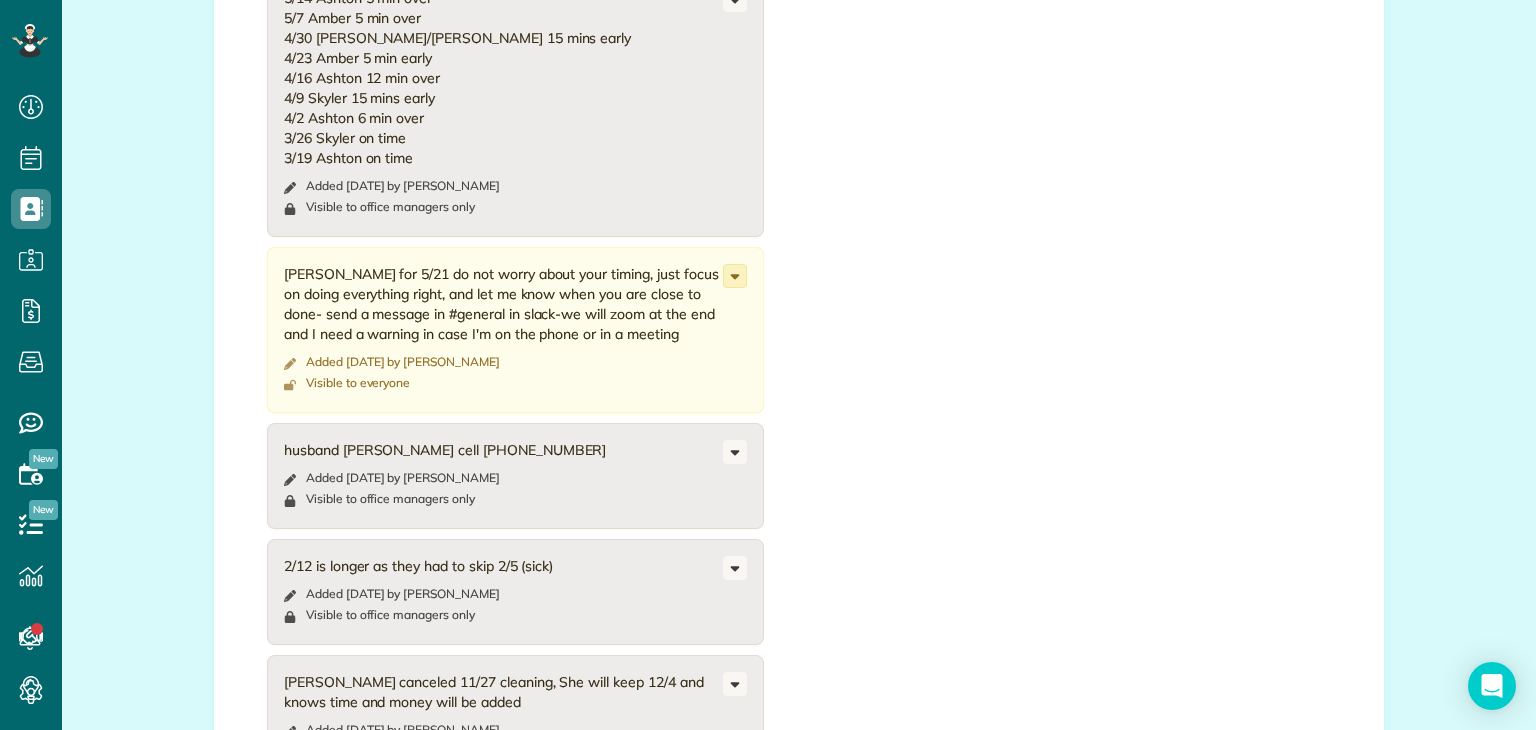 click 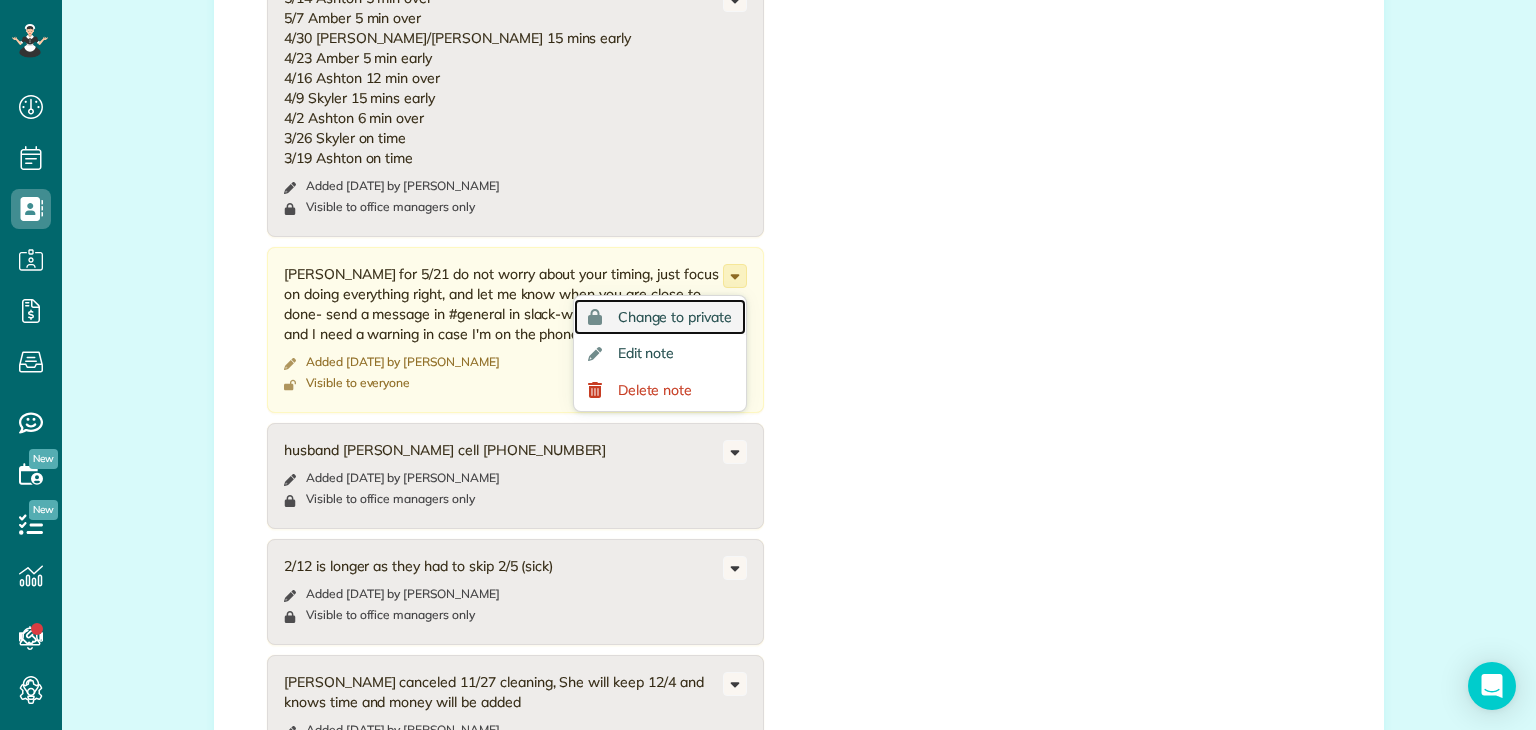 click on "Change to private" at bounding box center (675, 317) 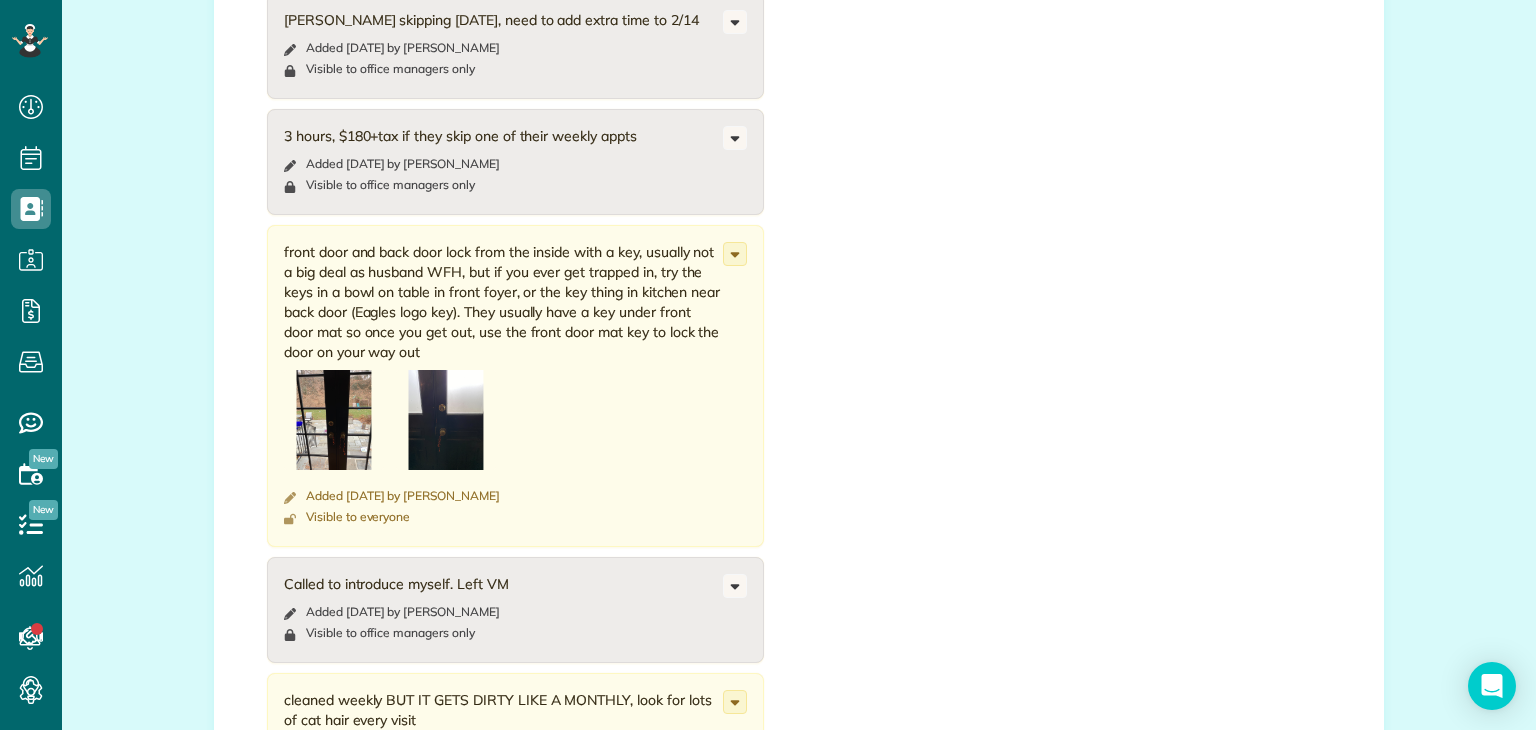 scroll, scrollTop: 3190, scrollLeft: 0, axis: vertical 